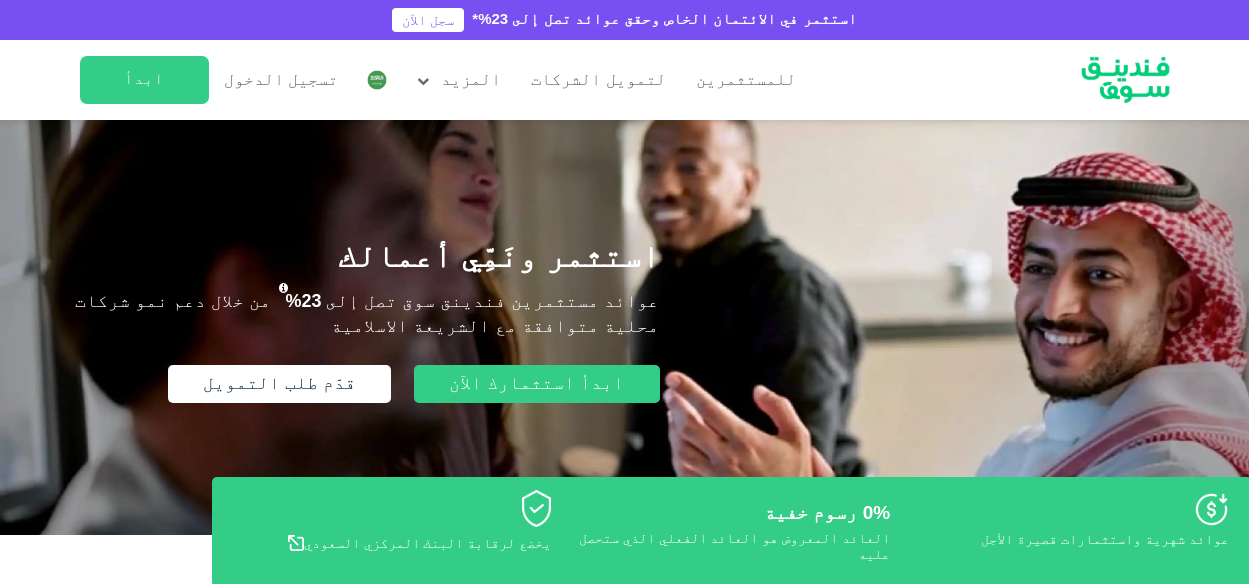 scroll, scrollTop: 0, scrollLeft: 0, axis: both 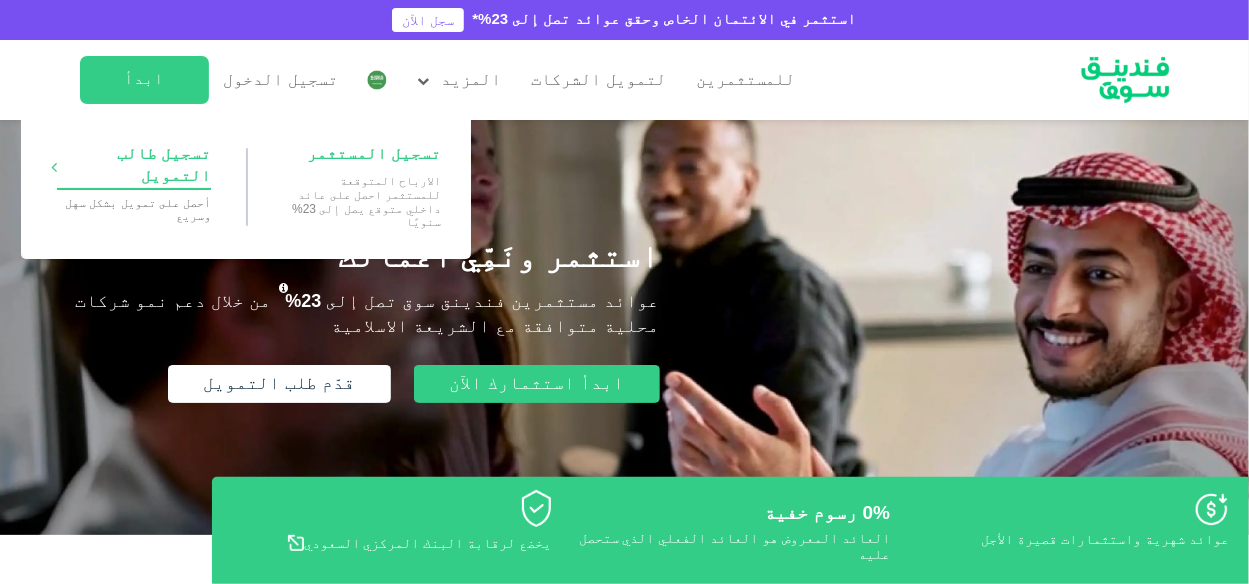 click on "تسجيل طالب التمويل" at bounding box center [134, 166] 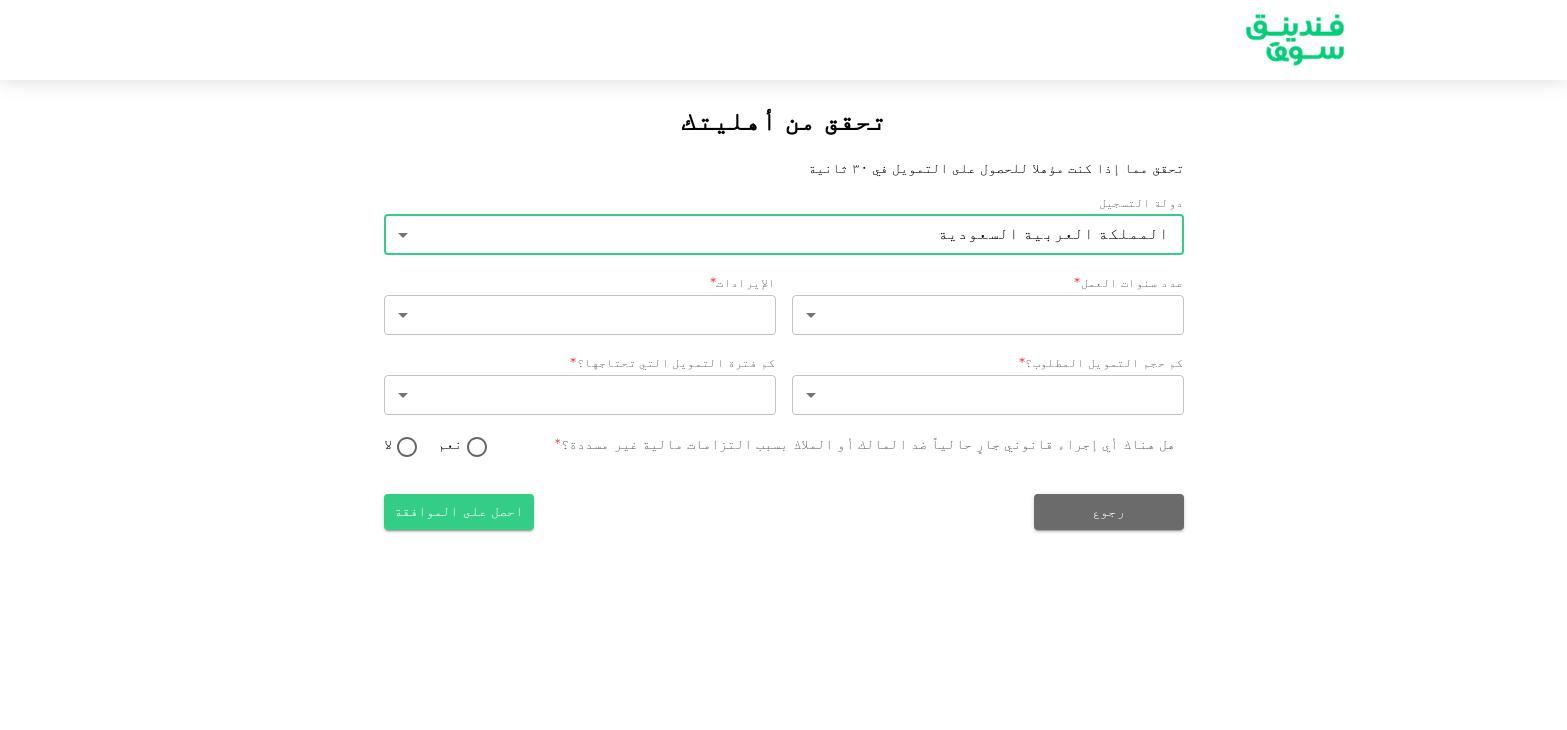 scroll, scrollTop: 0, scrollLeft: 0, axis: both 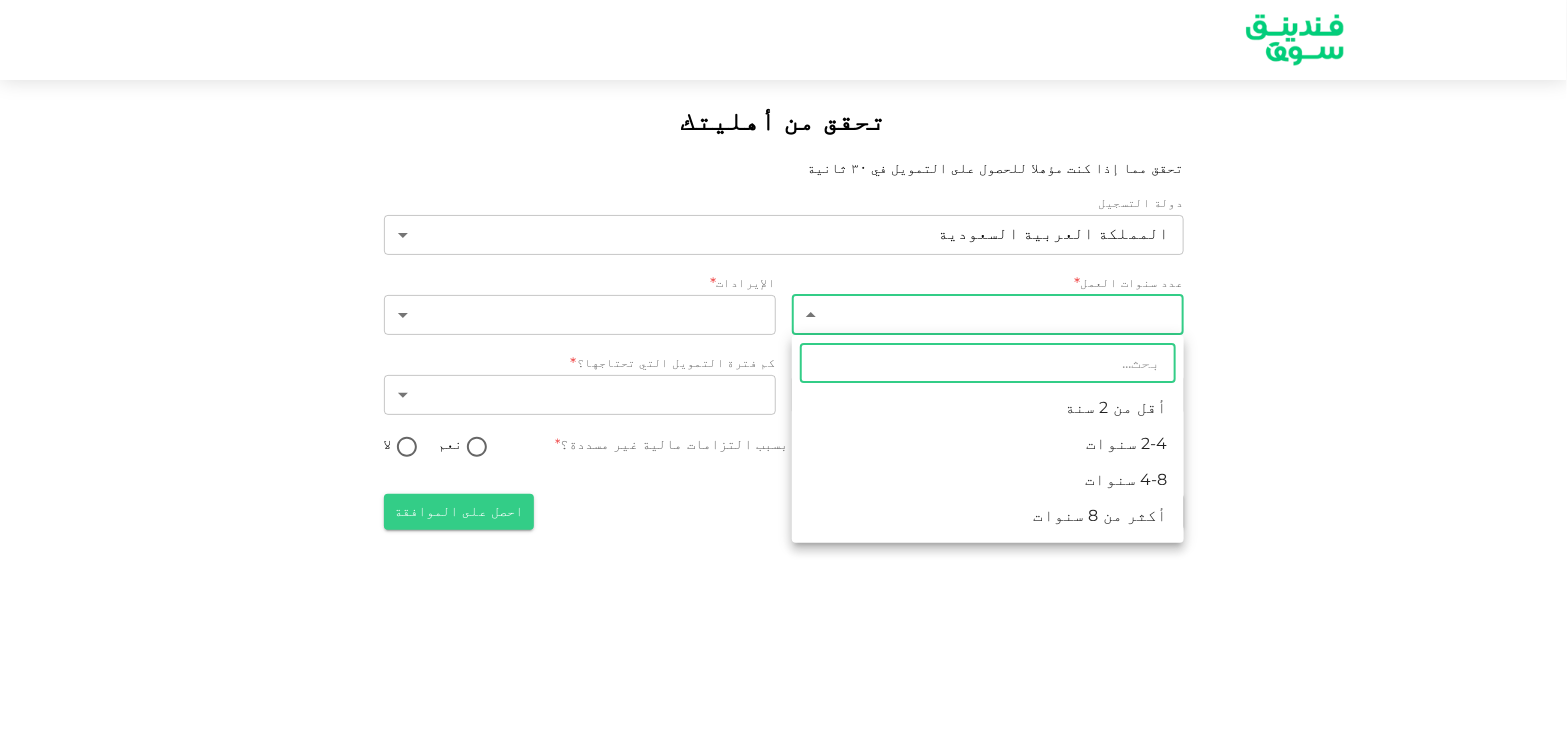 click on "تحقق من أهليتك تحقق مما إذا كنت مؤهلا للحصول على التمويل في ٣٠ ثانية   دولة التسجيل [COUNTRY] 2 ​   عدد سنوات العمل * ​ ​   الإيرادات * ​ ​   كم حجم التمويل المطلوب؟ * ​ ​   كم فترة التمويل التي تحتاجها؟ * ​ ​ هل هناك أي إجراء قانوني جارٍ حالياً ضد المالك أو الملاك بسبب التزامات مالية غير مسددة؟ * نعم لا رجوع احصل على الموافقة
​ أقل من 2 سنة 2-4 سنوات 4-8 سنوات أكثر من 8 سنوات" at bounding box center (783, 365) 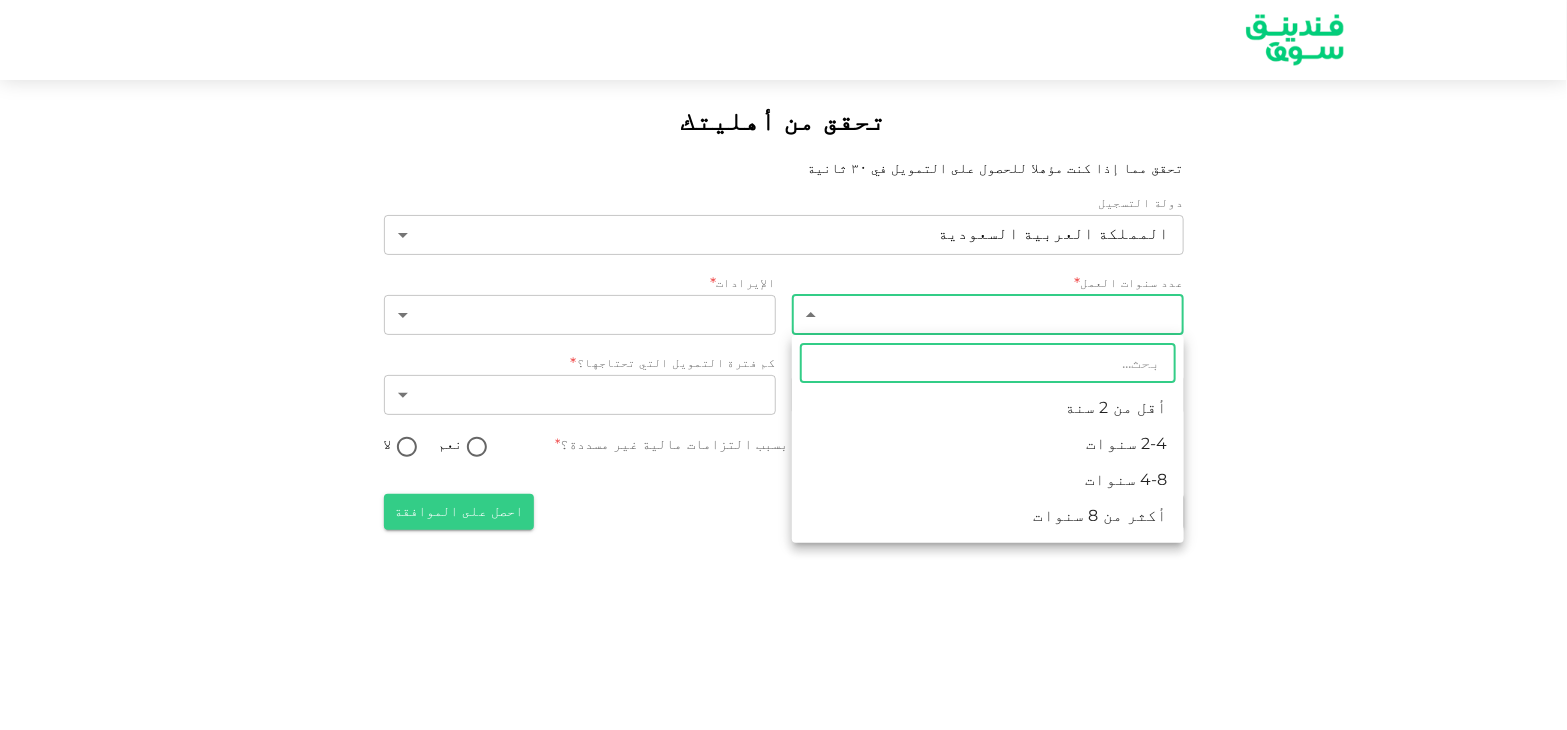 click on "4-8 سنوات" at bounding box center [988, 481] 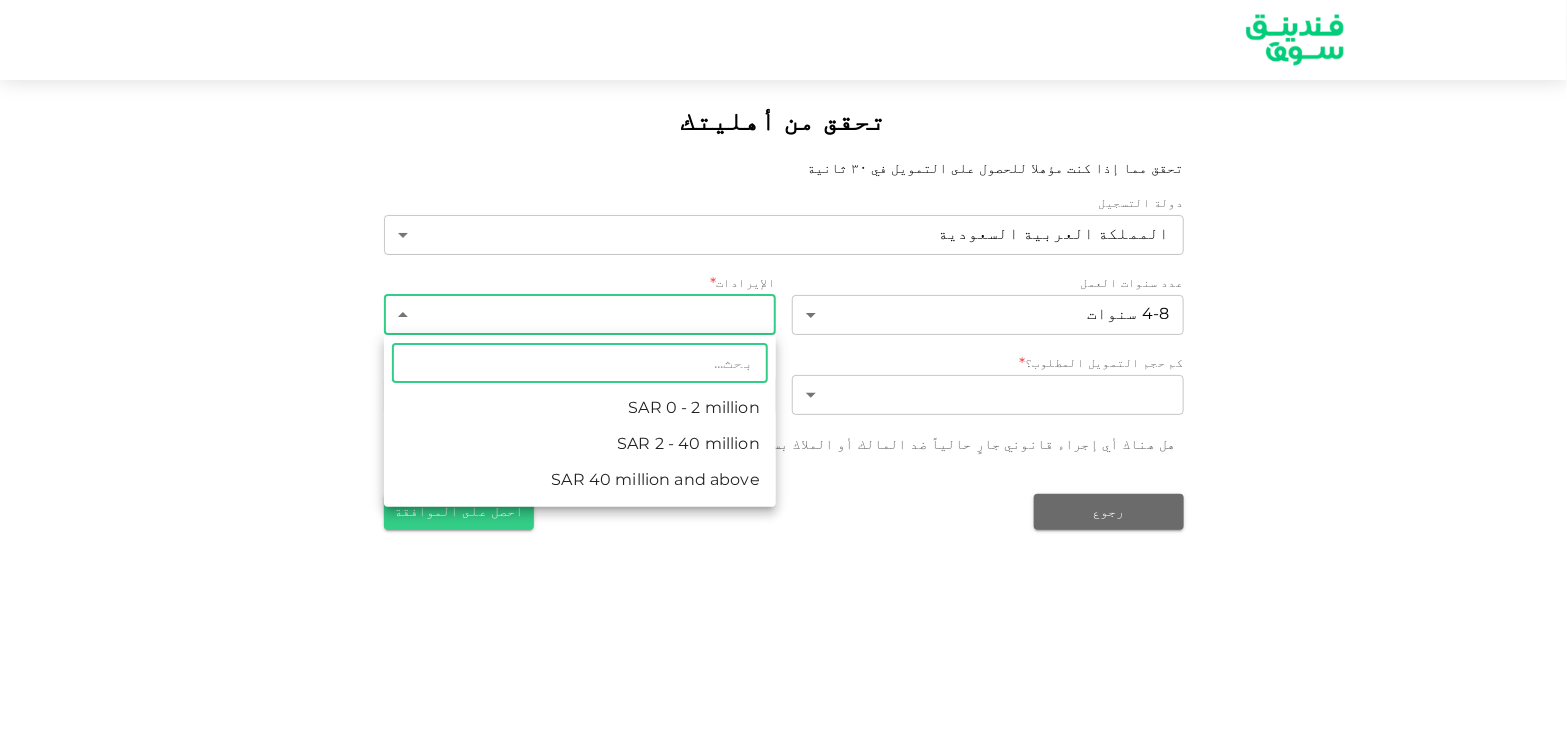 click on "تحقق من أهليتك تحقق مما إذا كنت مؤهلا للحصول على التمويل في ٣٠ ثانية   دولة التسجيل المملكة العربية السعودية 2 ​   عدد سنوات العمل 4-8 سنوات 3 ​   الإيرادات * ​ ​   كم حجم التمويل المطلوب؟ * ​ ​   كم فترة التمويل التي تحتاجها؟ * ​ ​ هل هناك أي إجراء قانوني جارٍ حالياً ضد المالك أو الملاك بسبب التزامات مالية غير مسددة؟ * نعم لا رجوع احصل على الموافقة
​ SAR 0 - 2 million SAR 2 - 40 million SAR 40 million and above" at bounding box center (783, 365) 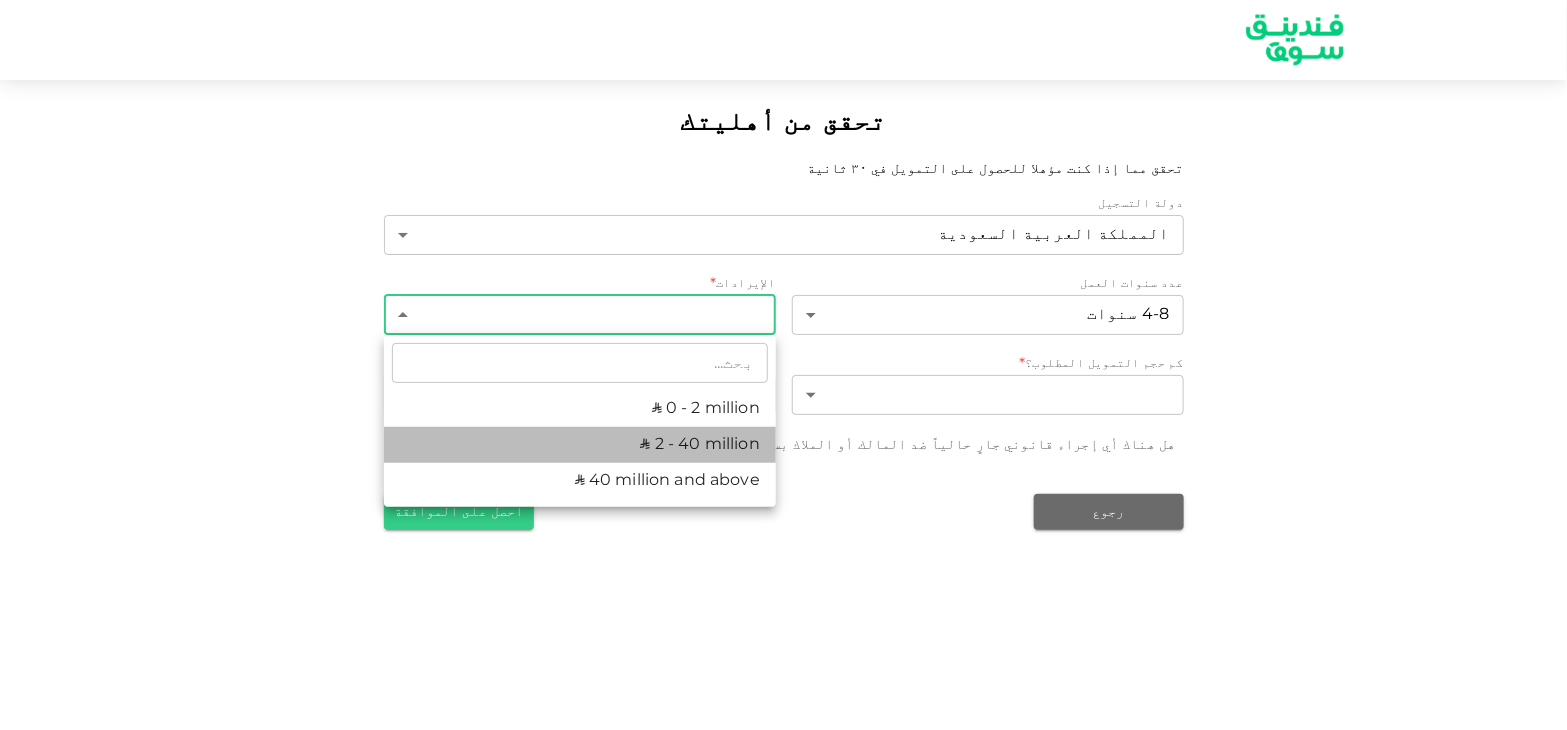 click on "ʢ 2 - 40 million" at bounding box center (580, 445) 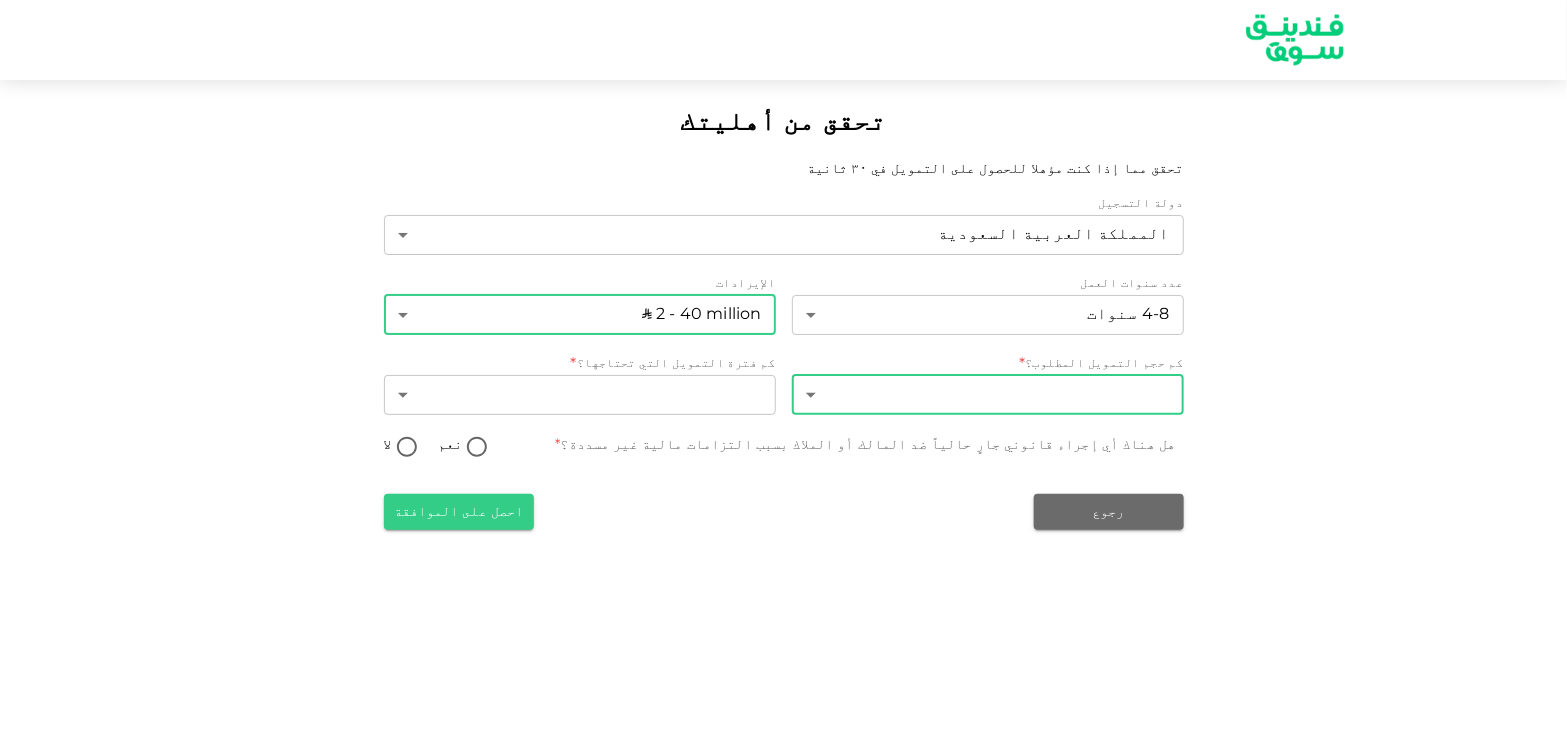 click on "تحقق من أهليتك تحقق مما إذا كنت مؤهلا للحصول على التمويل في ٣٠ ثانية   دولة التسجيل المملكة العربية السعودية 2 ​   عدد سنوات العمل 4-8 سنوات 3 ​   الإيرادات ʢ 2 - 40 million 2 ​   كم حجم التمويل المطلوب؟ * ​ ​   كم فترة التمويل التي تحتاجها؟ * ​ ​ هل هناك أي إجراء قانوني جارٍ حالياً ضد المالك أو الملاك بسبب التزامات مالية غير مسددة؟ * نعم لا رجوع احصل على الموافقة" at bounding box center [783, 365] 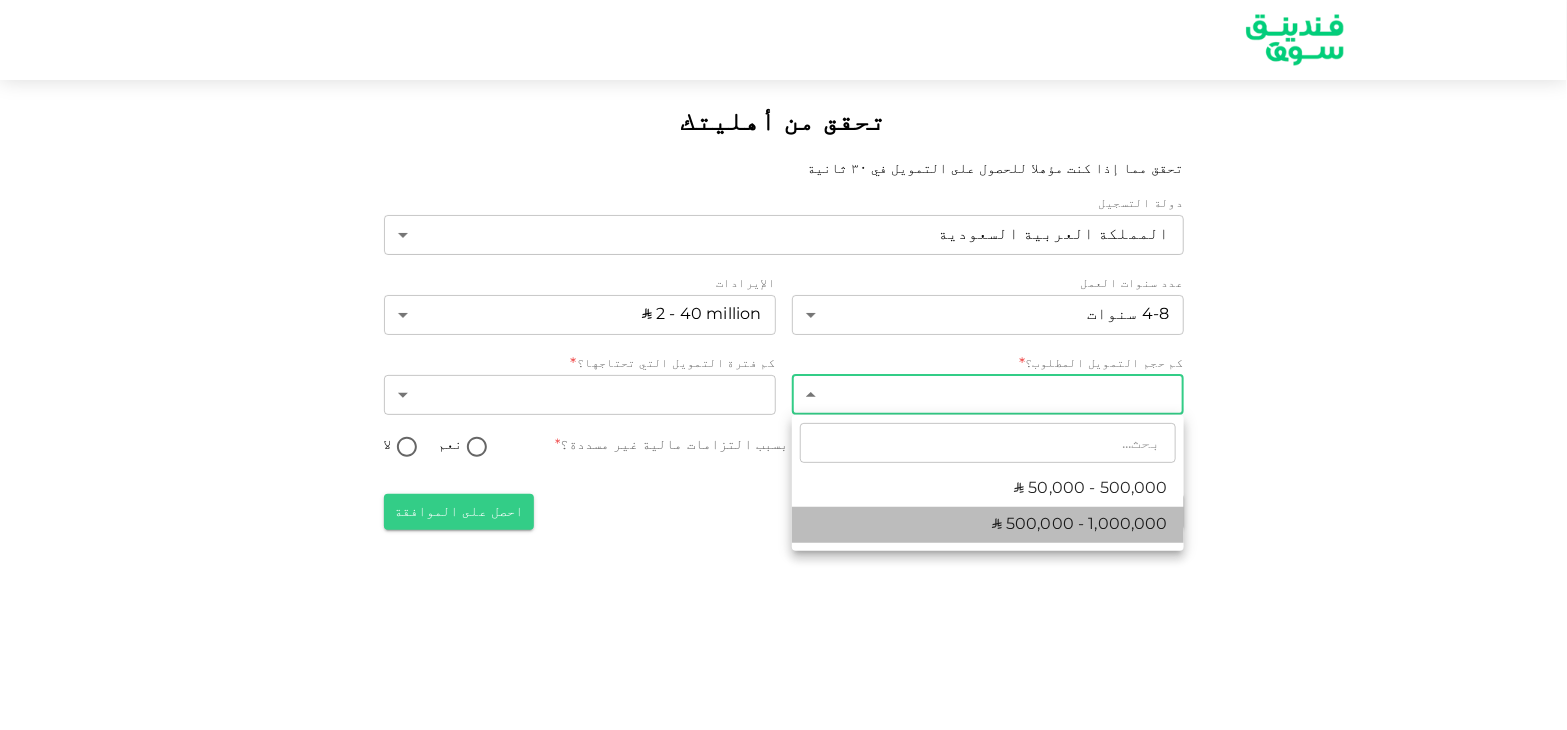 click on "ʢ 500,000 - 1,000,000" at bounding box center [1080, 525] 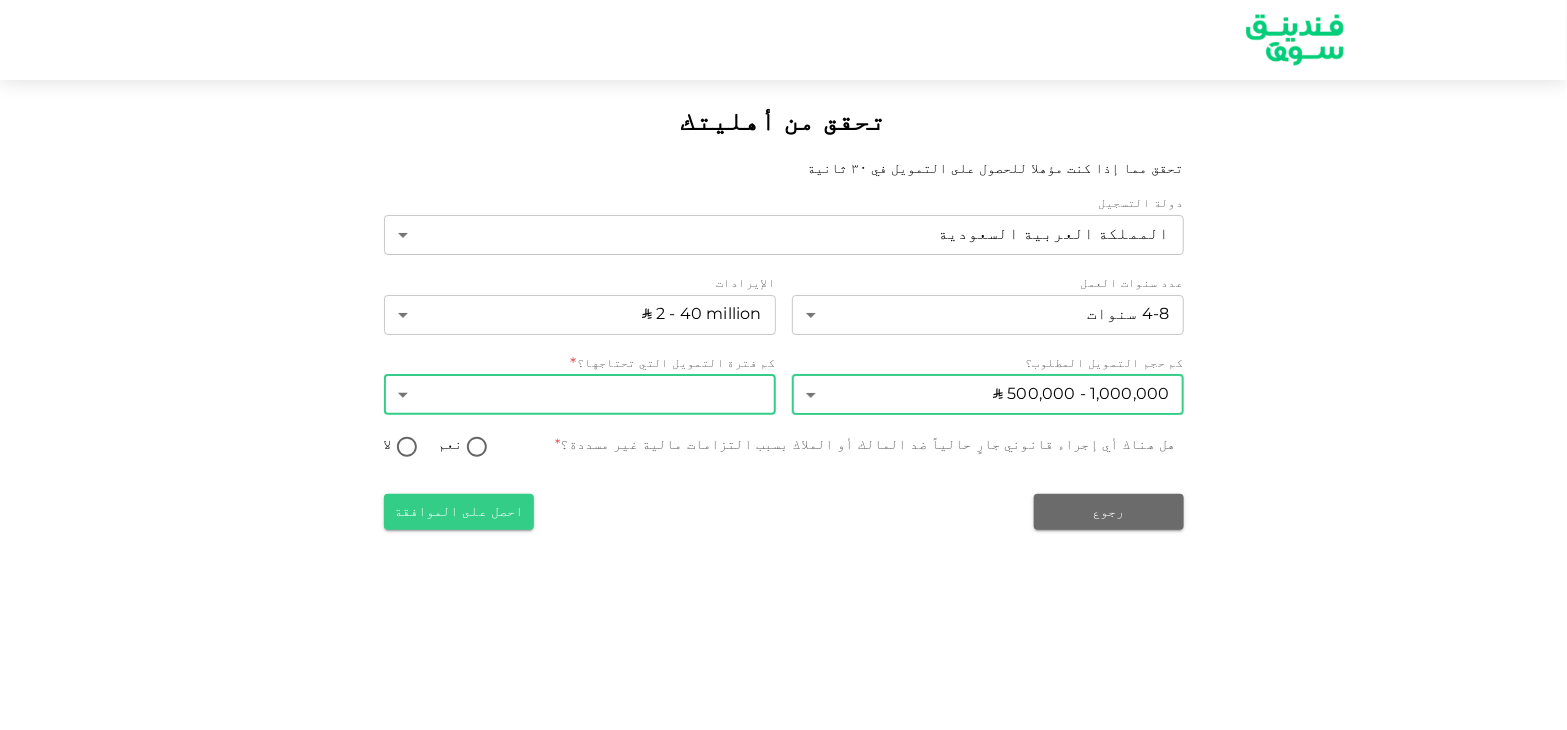 click on "تحقق من أهليتك تحقق مما إذا كنت مؤهلا للحصول على التمويل في ٣٠ ثانية   دولة التسجيل المملكة العربية السعودية 2 ​   عدد سنوات العمل 4-8 سنوات 3 ​   الإيرادات ʢ 2 - 40 million 2 ​   كم حجم التمويل المطلوب؟ ʢ 500,000 - 1,000,000 2 ​   كم فترة التمويل التي تحتاجها؟ * ​ ​ هل هناك أي إجراء قانوني جارٍ حالياً ضد المالك أو الملاك بسبب التزامات مالية غير مسددة؟ * نعم لا رجوع احصل على الموافقة" at bounding box center [783, 365] 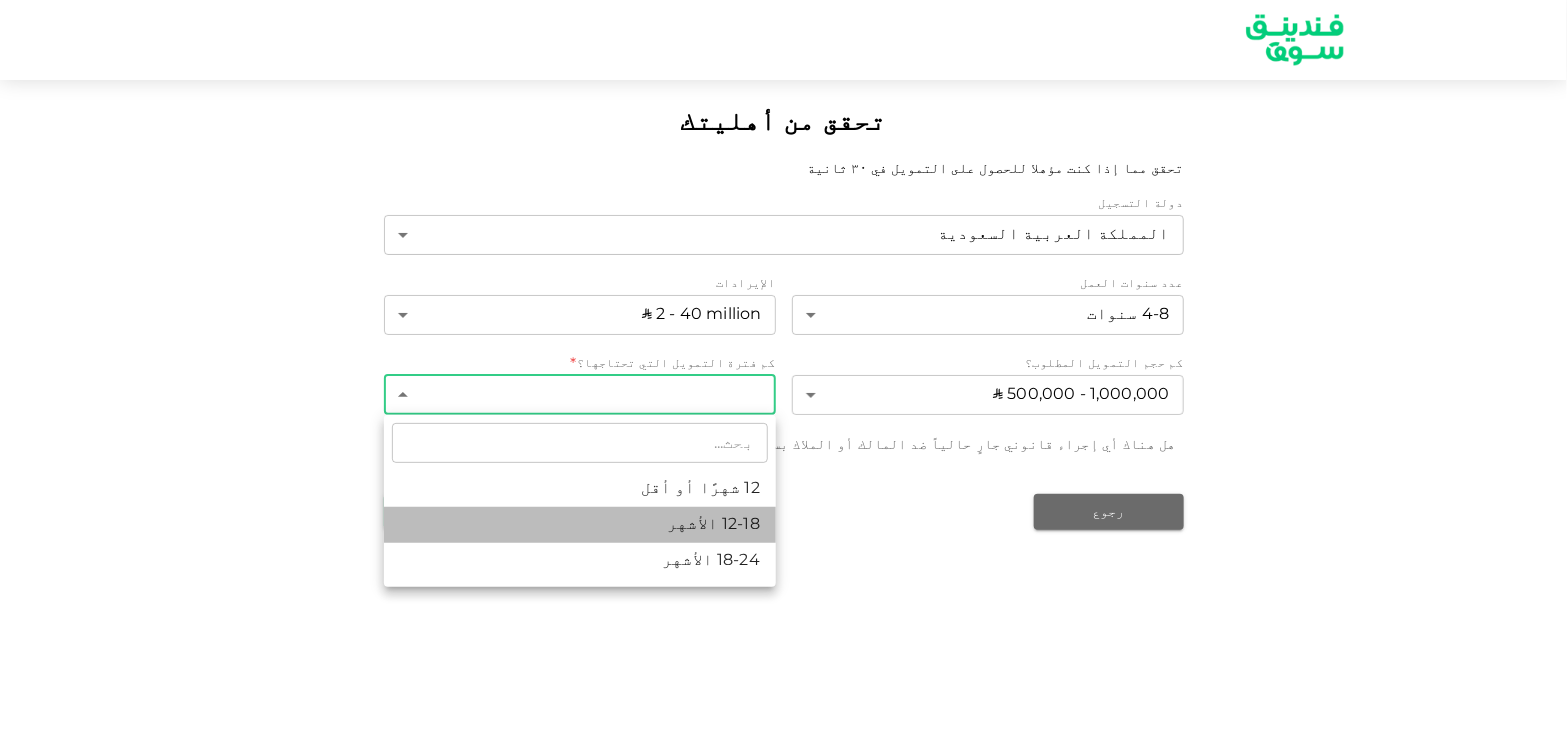 click on "12-18 الأشهر" at bounding box center (580, 525) 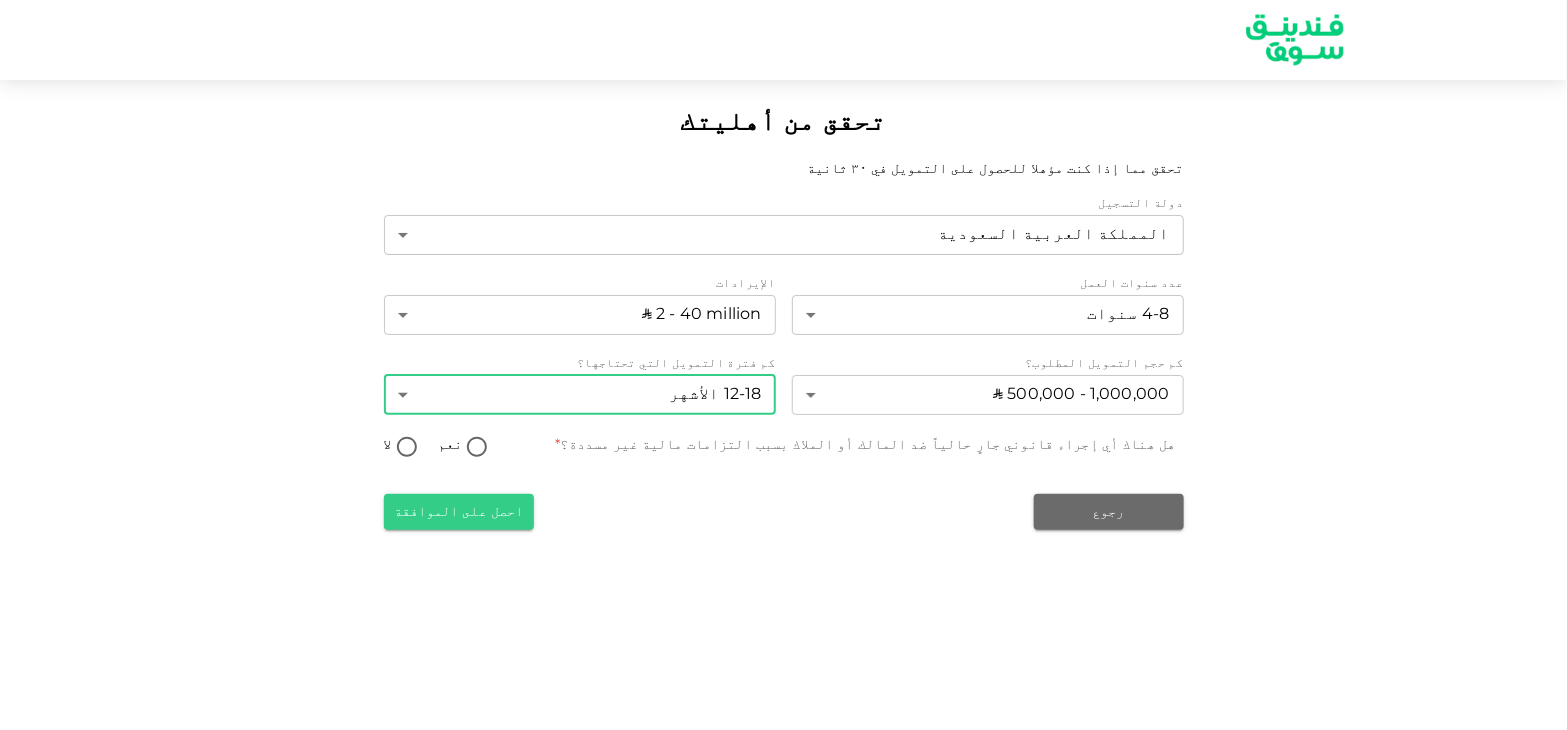 click on "لا" at bounding box center [407, 448] 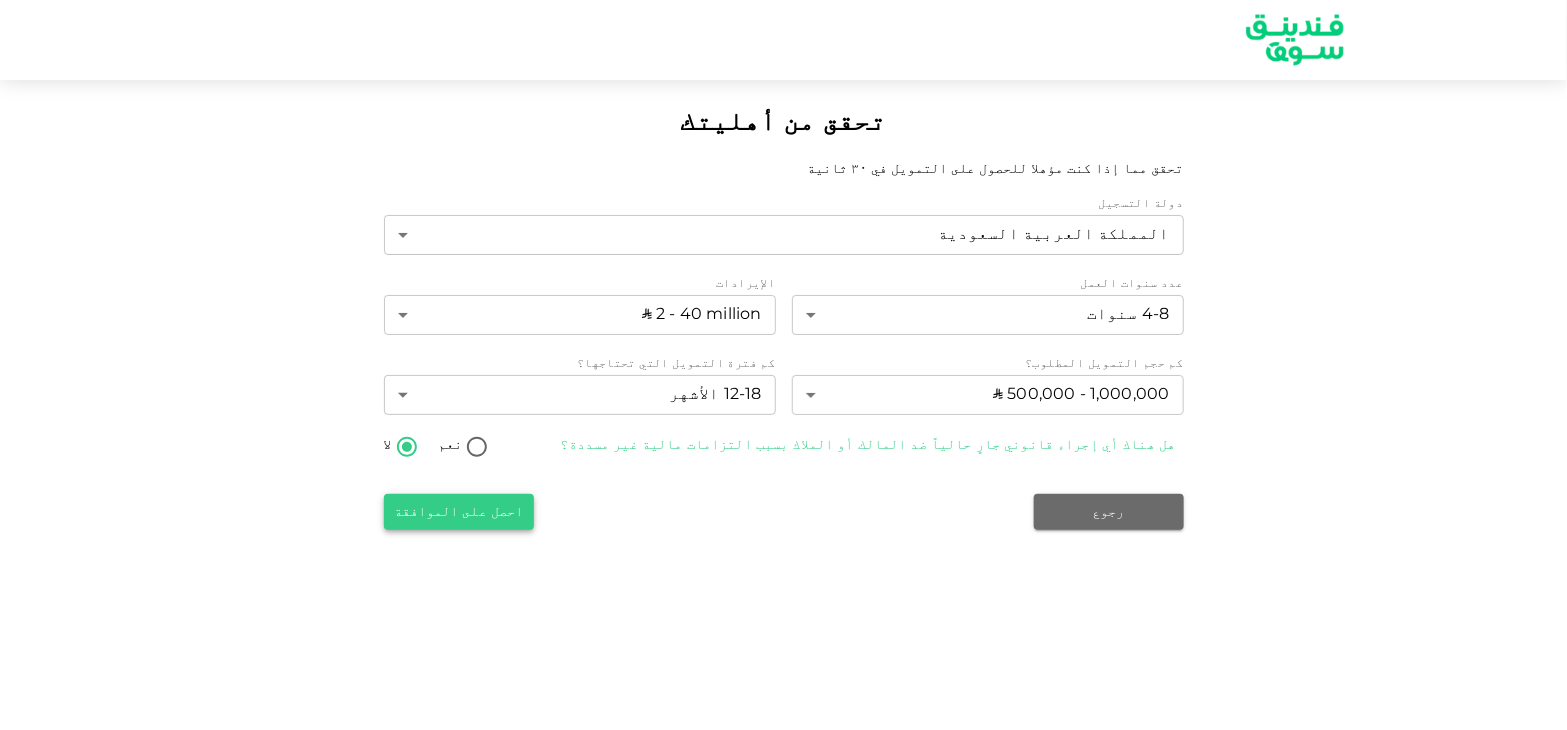 click on "احصل على الموافقة" at bounding box center (459, 512) 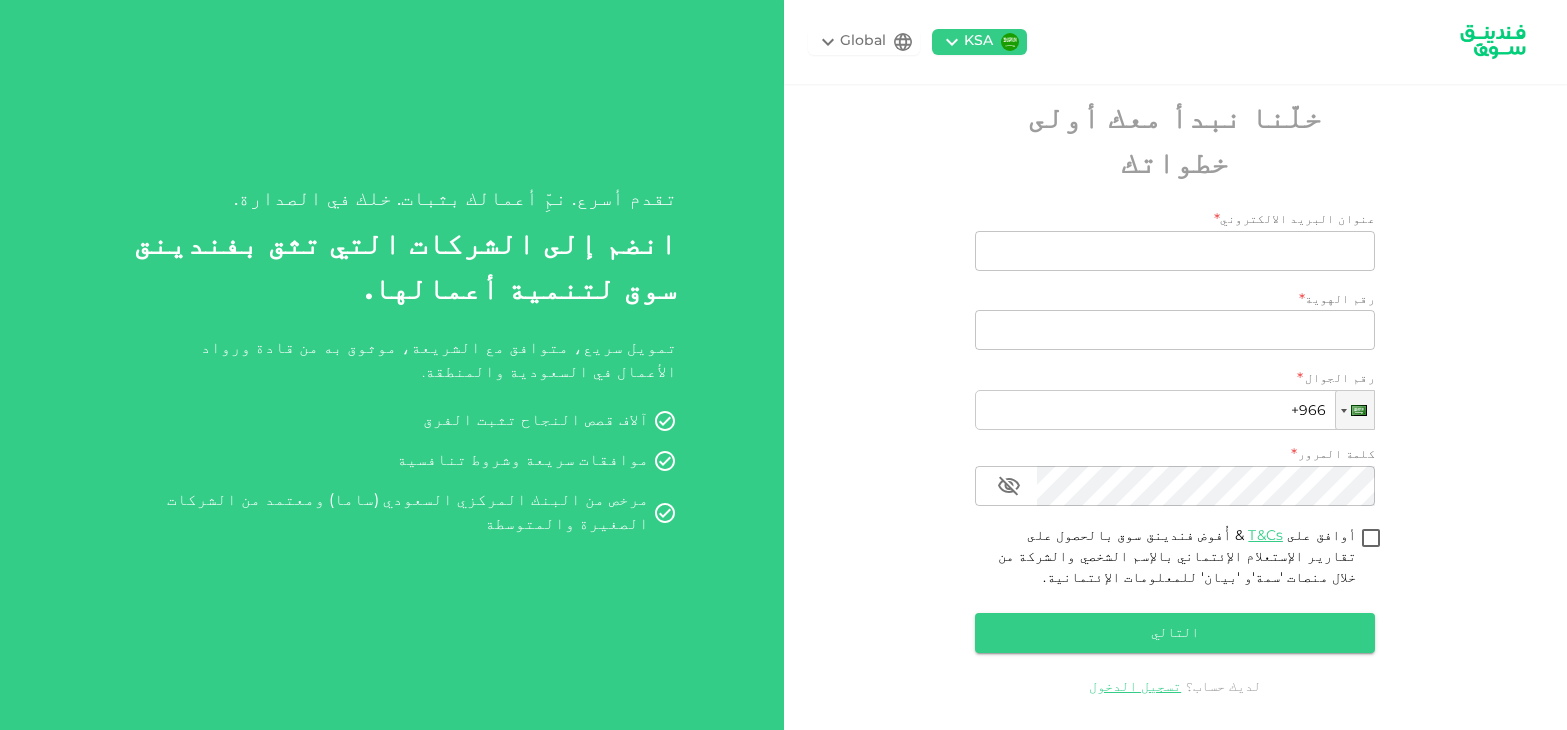 scroll, scrollTop: 0, scrollLeft: 0, axis: both 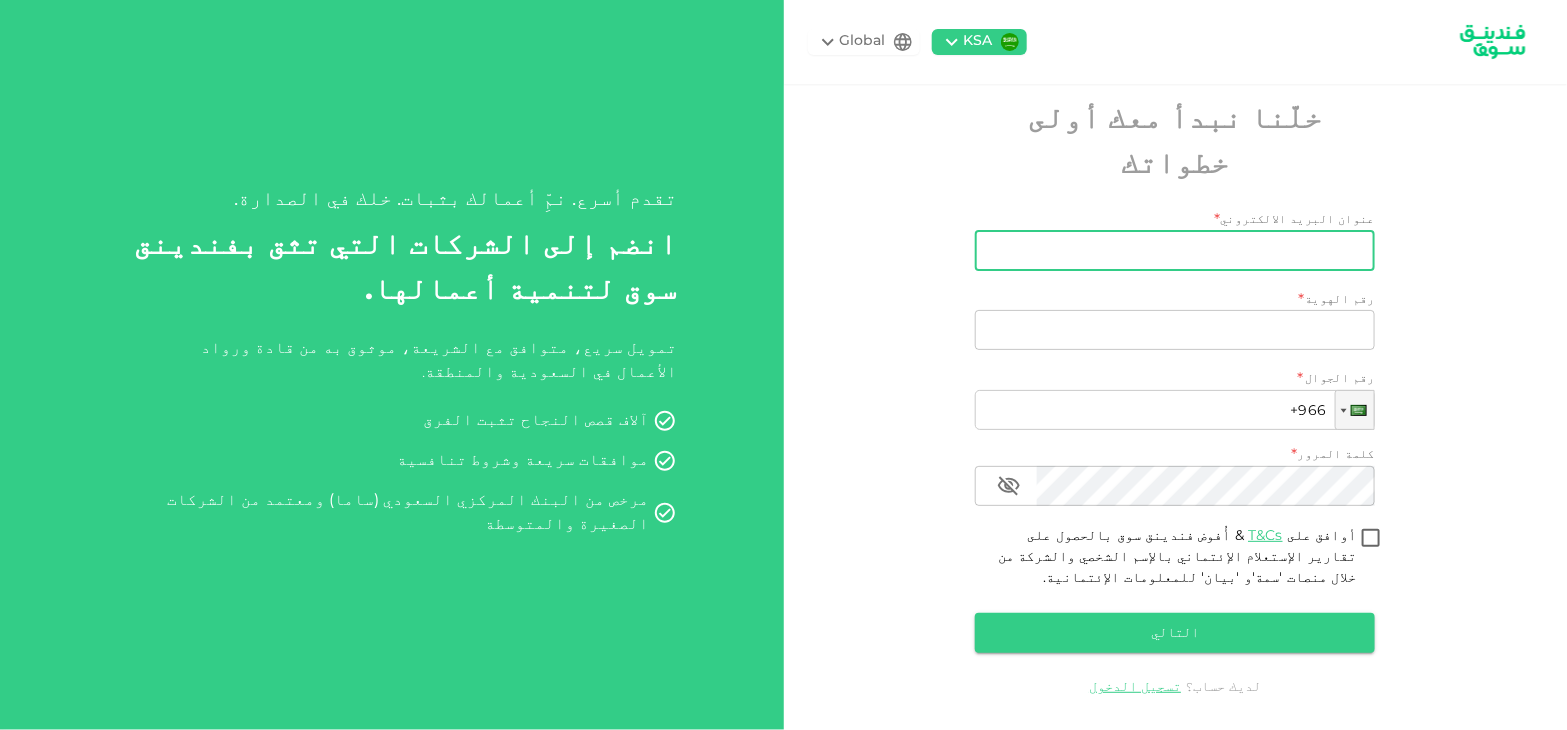 click on "عنوان البريد الالكتروني" at bounding box center [1186, 251] 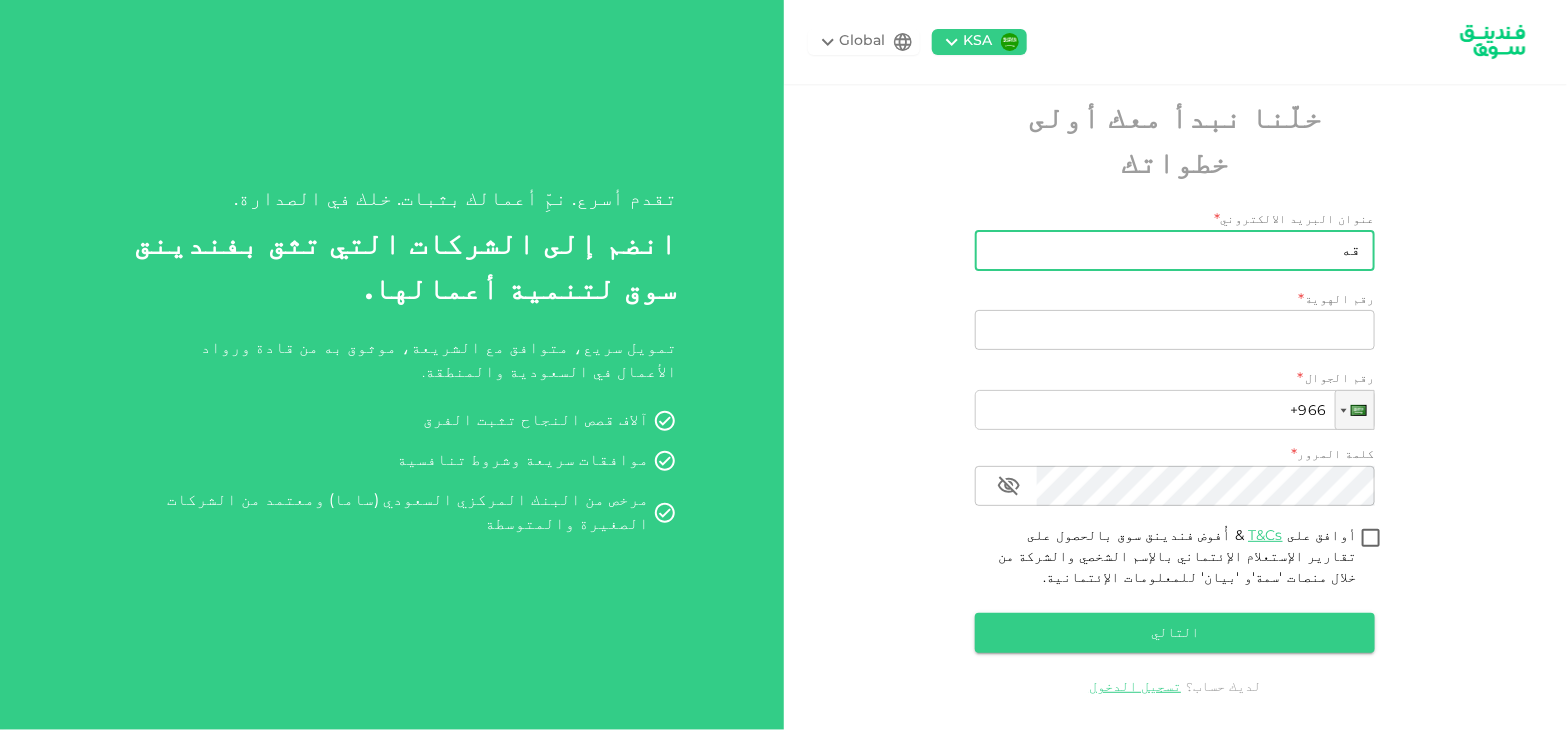 type on "ق" 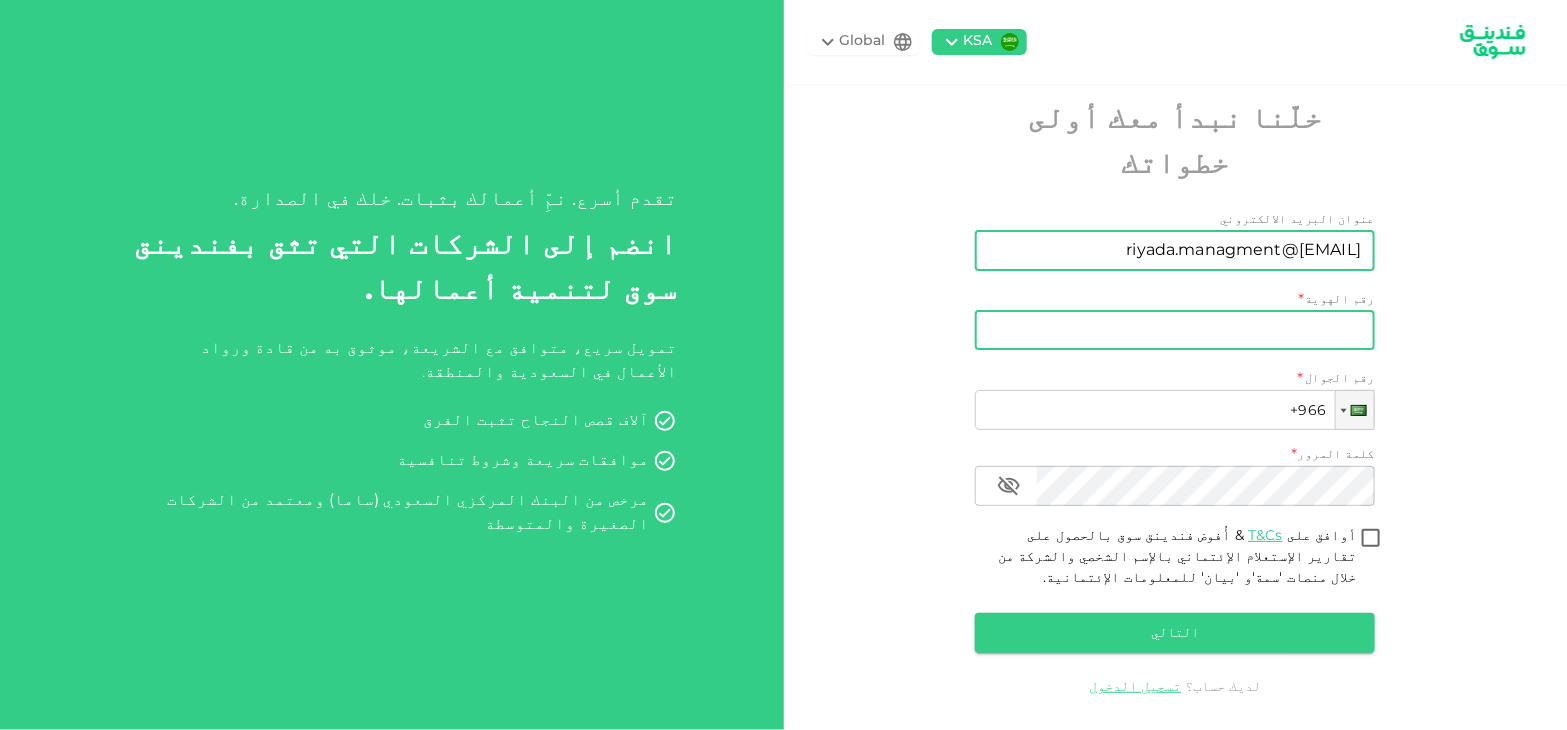 type on "riyada.managment@gmail.com" 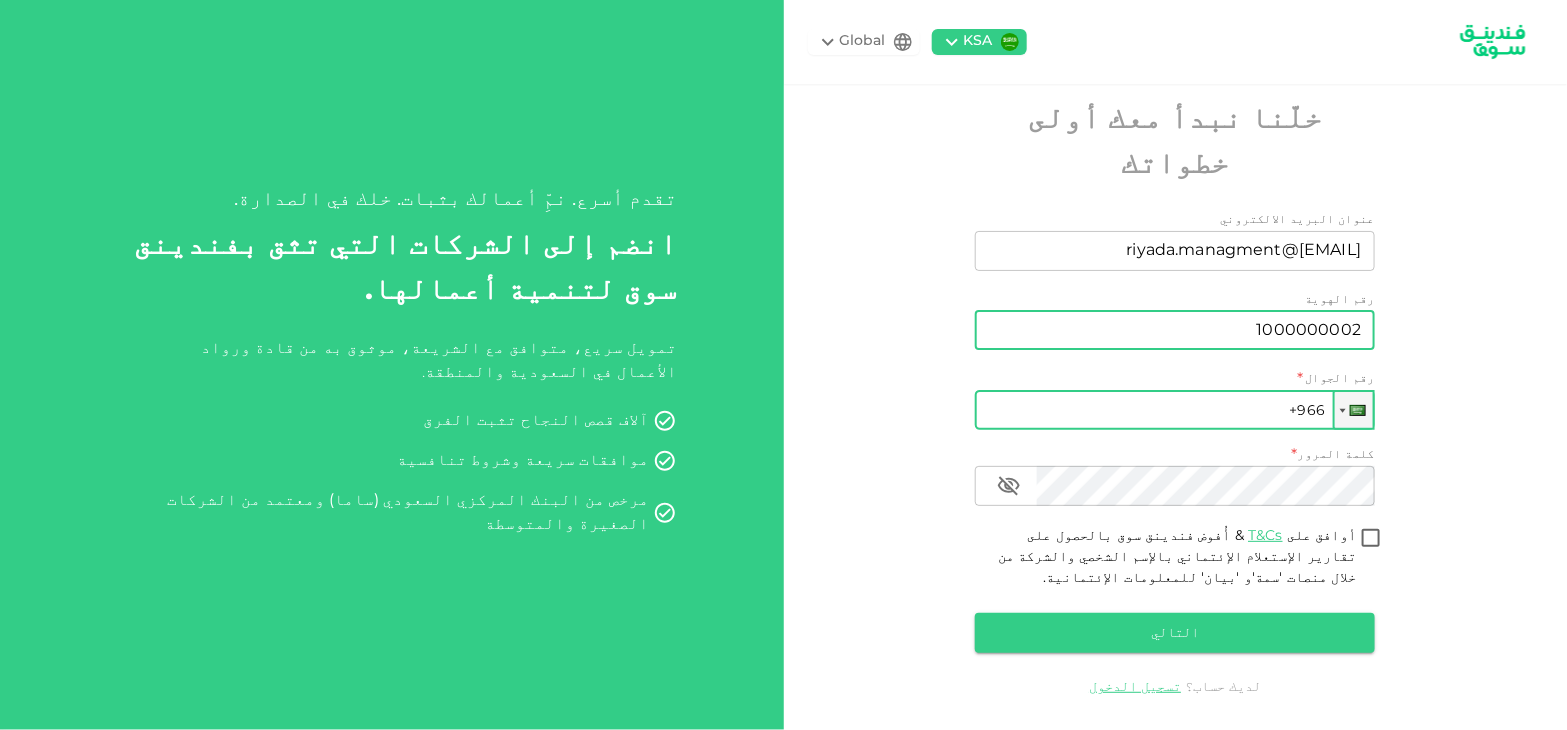 type on "1000000002" 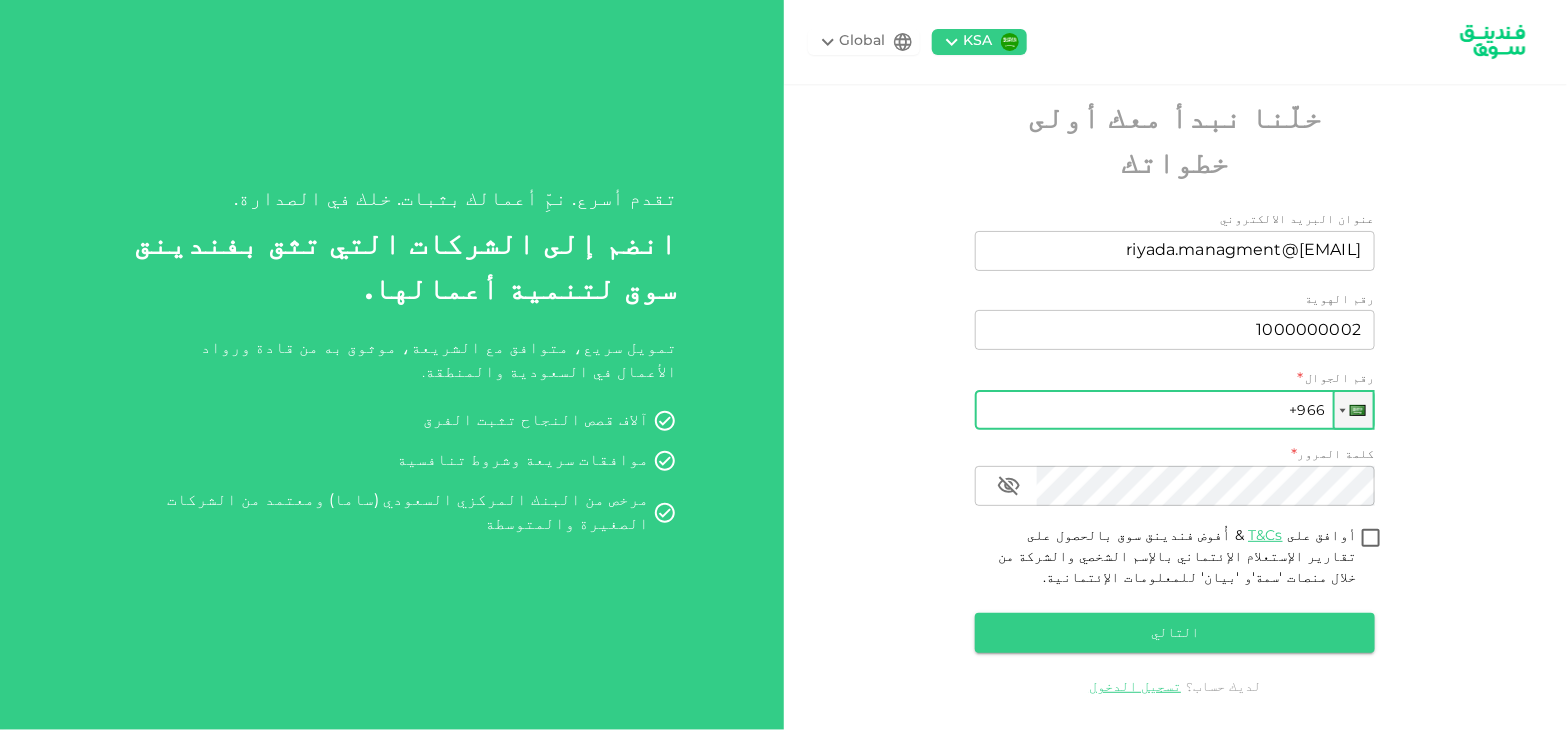 click on "+966" at bounding box center (1175, 410) 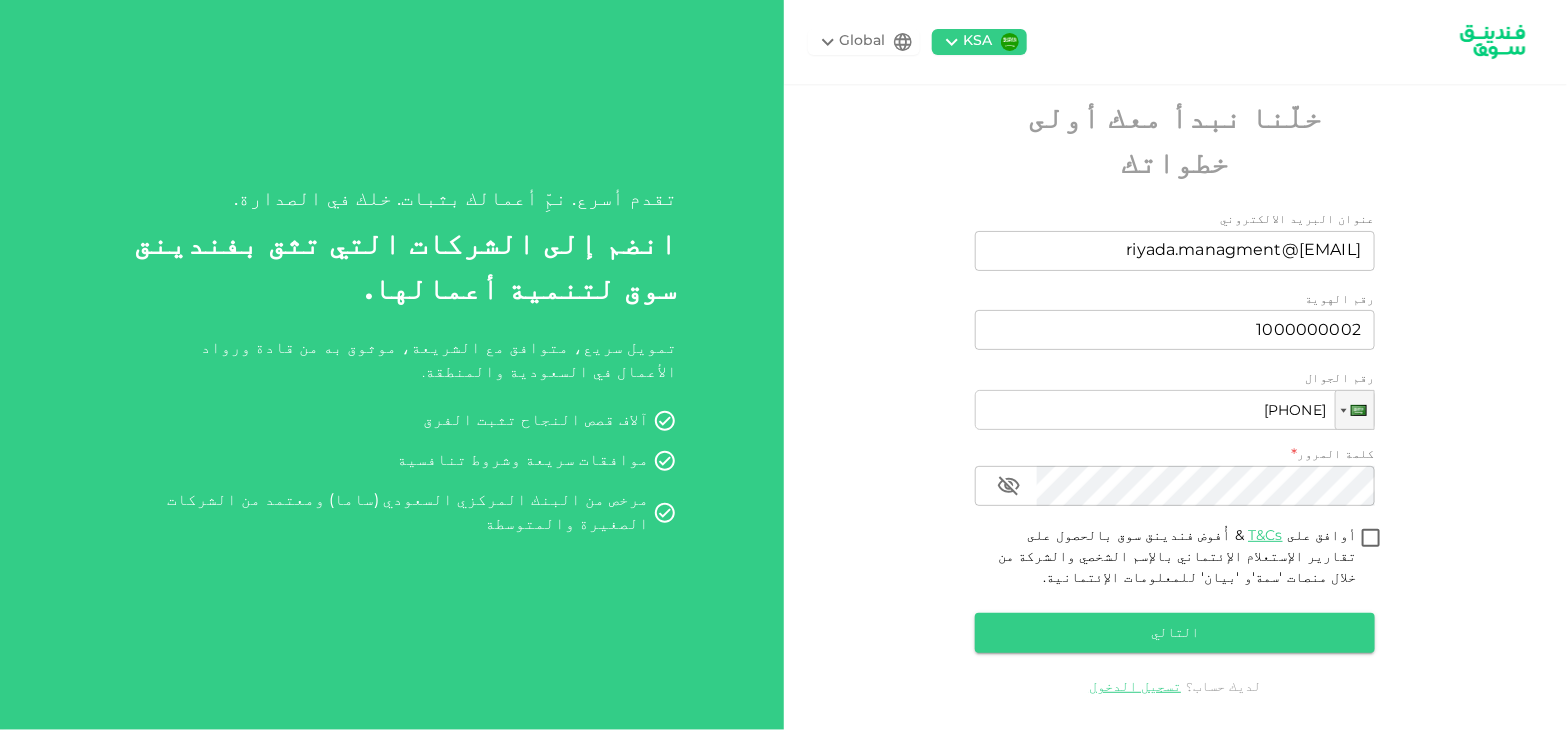 type on "+966 542 987 213" 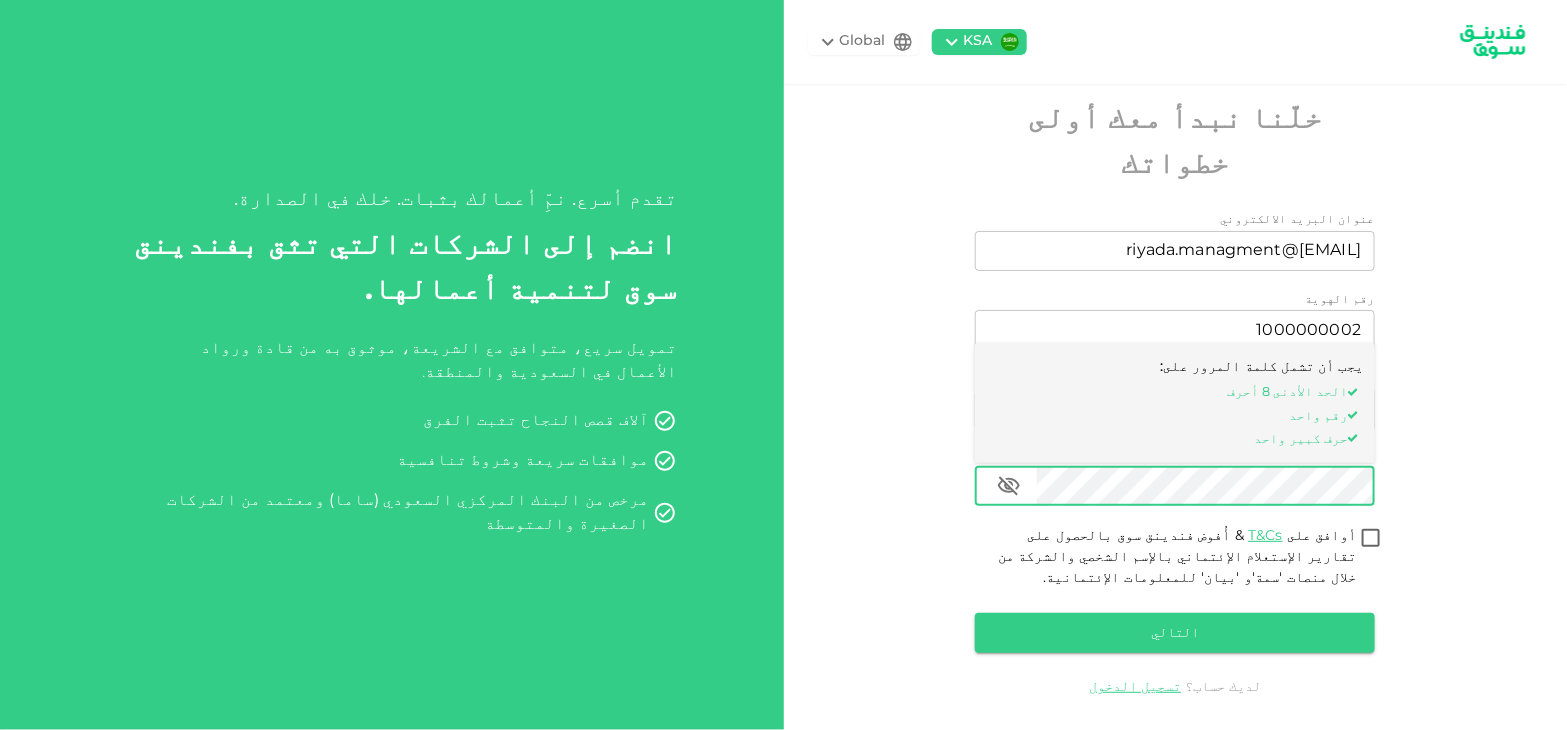 click 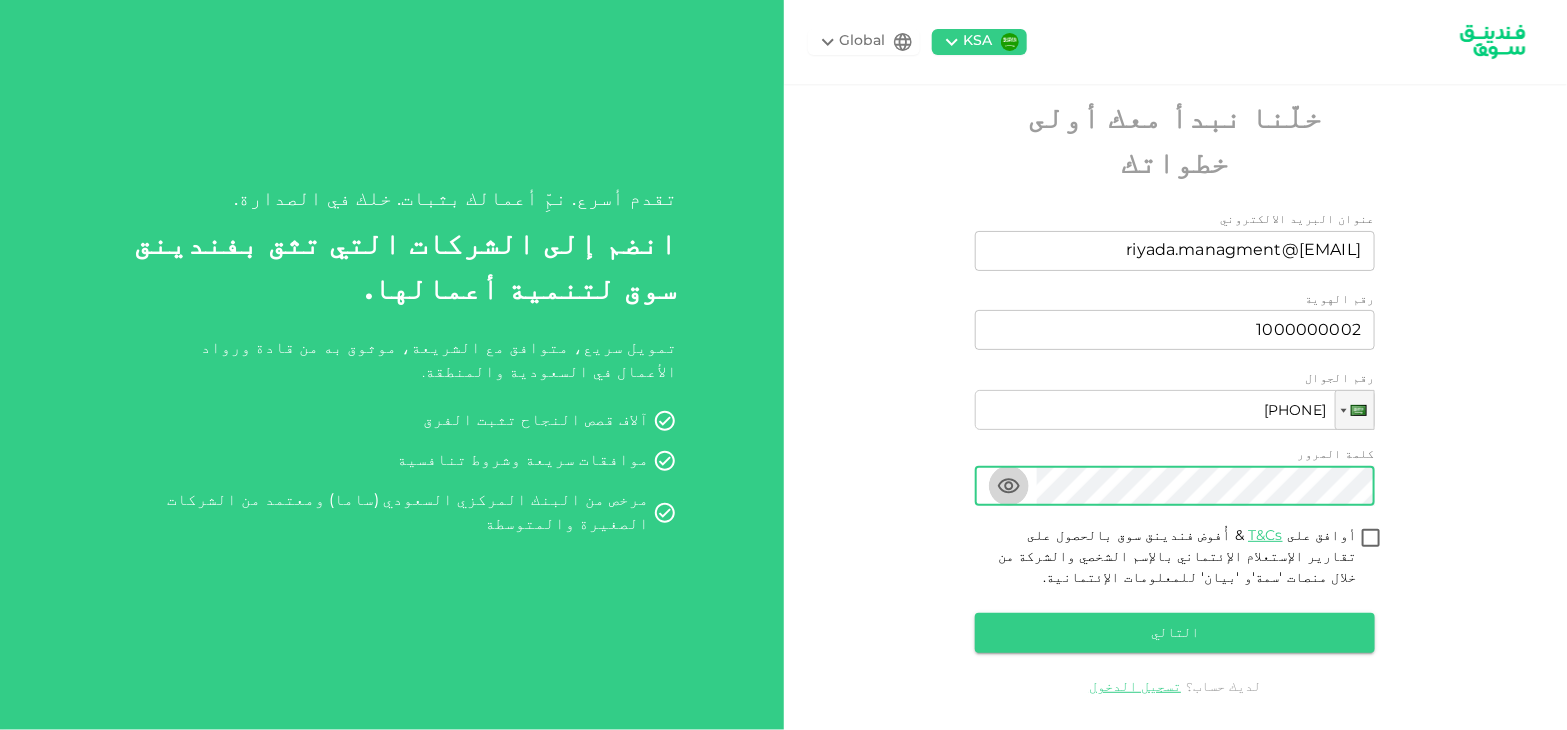 click 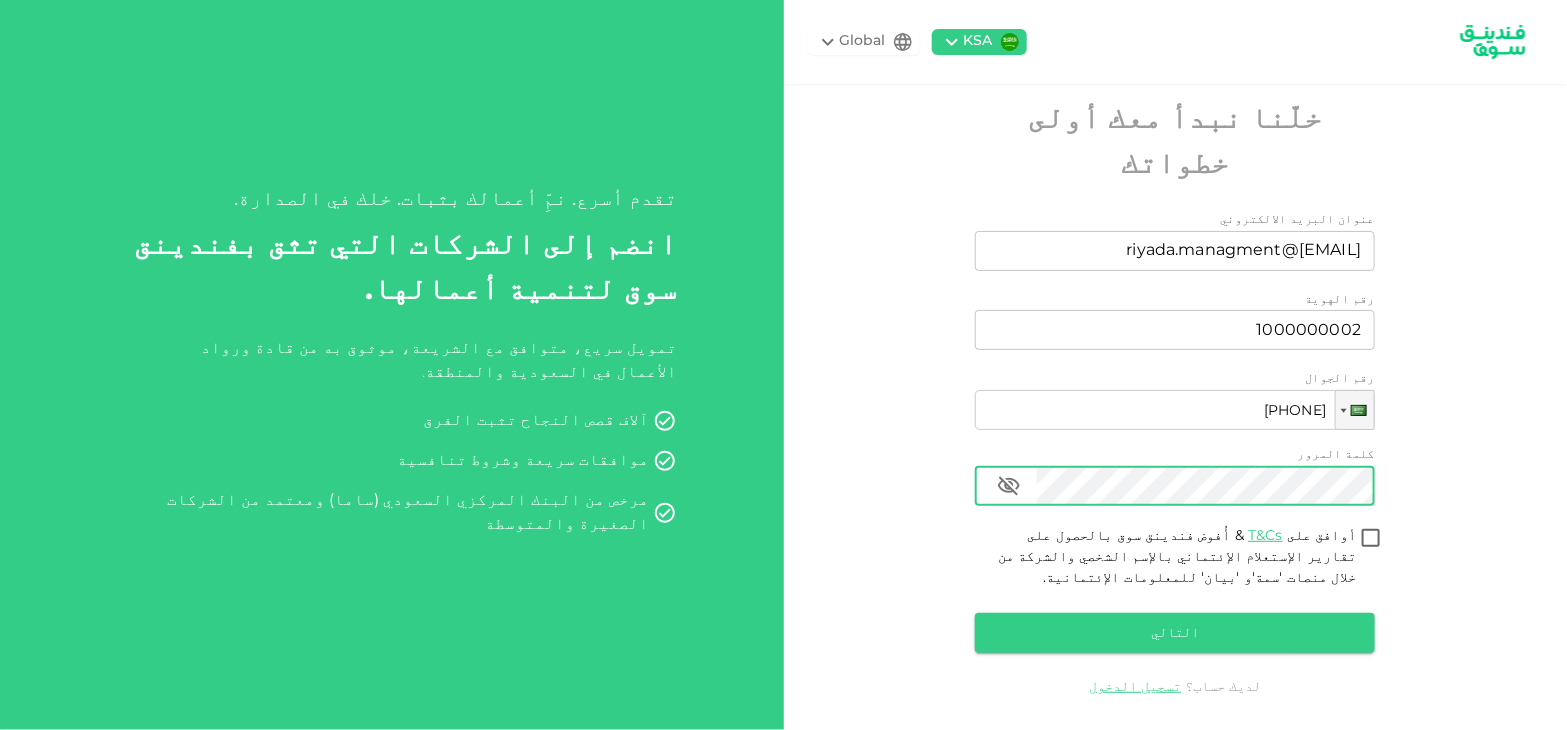 click on "أوافق على   T&Cs   & أُفوض فندينق سوق بالحصول على تقارير الإستعلام الإئتماني بالإسم الشخصي والشركة من خلال منصات 'سمة'و 'بيان' للمعلومات الإئتمانية." at bounding box center (1371, 539) 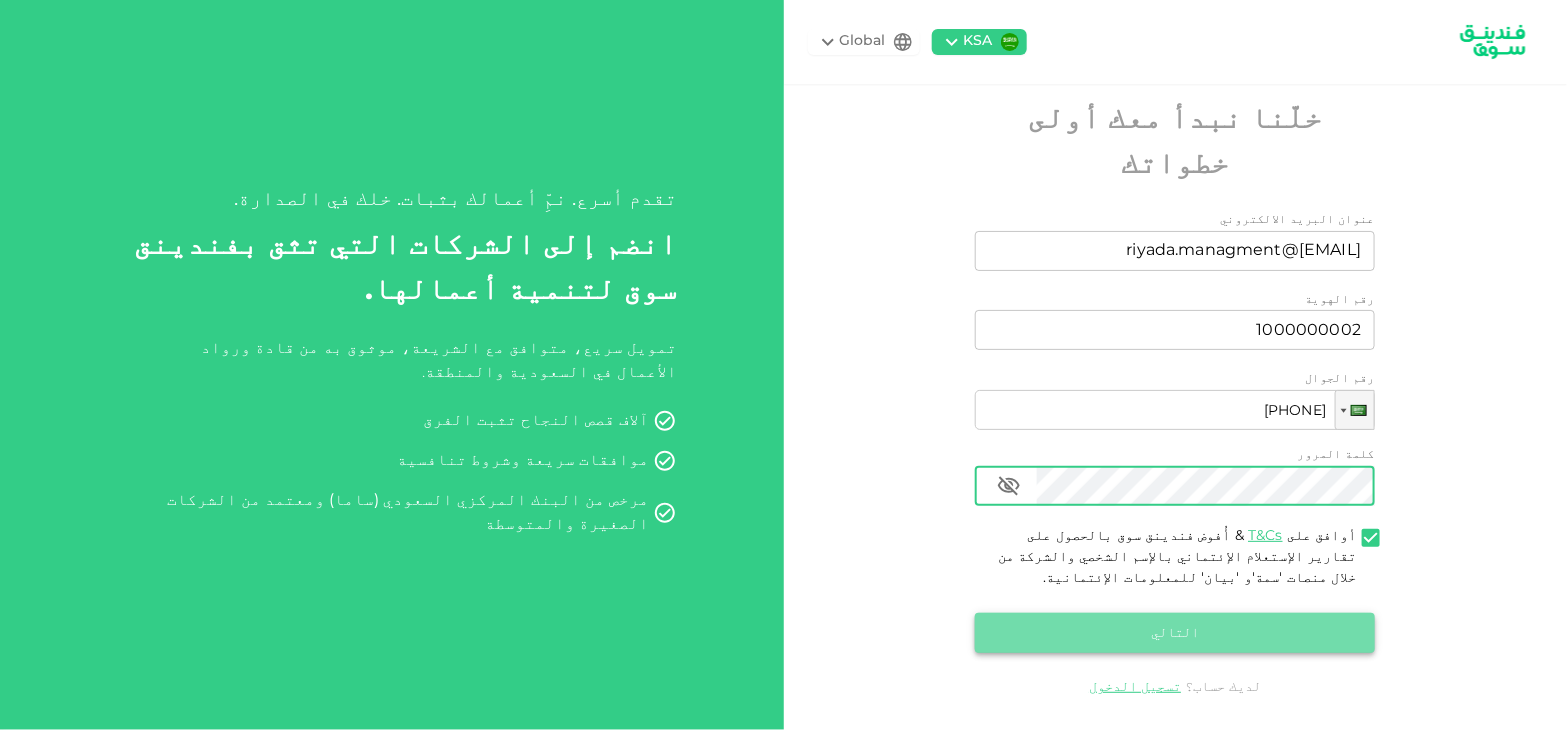 click on "التالي" at bounding box center [1175, 633] 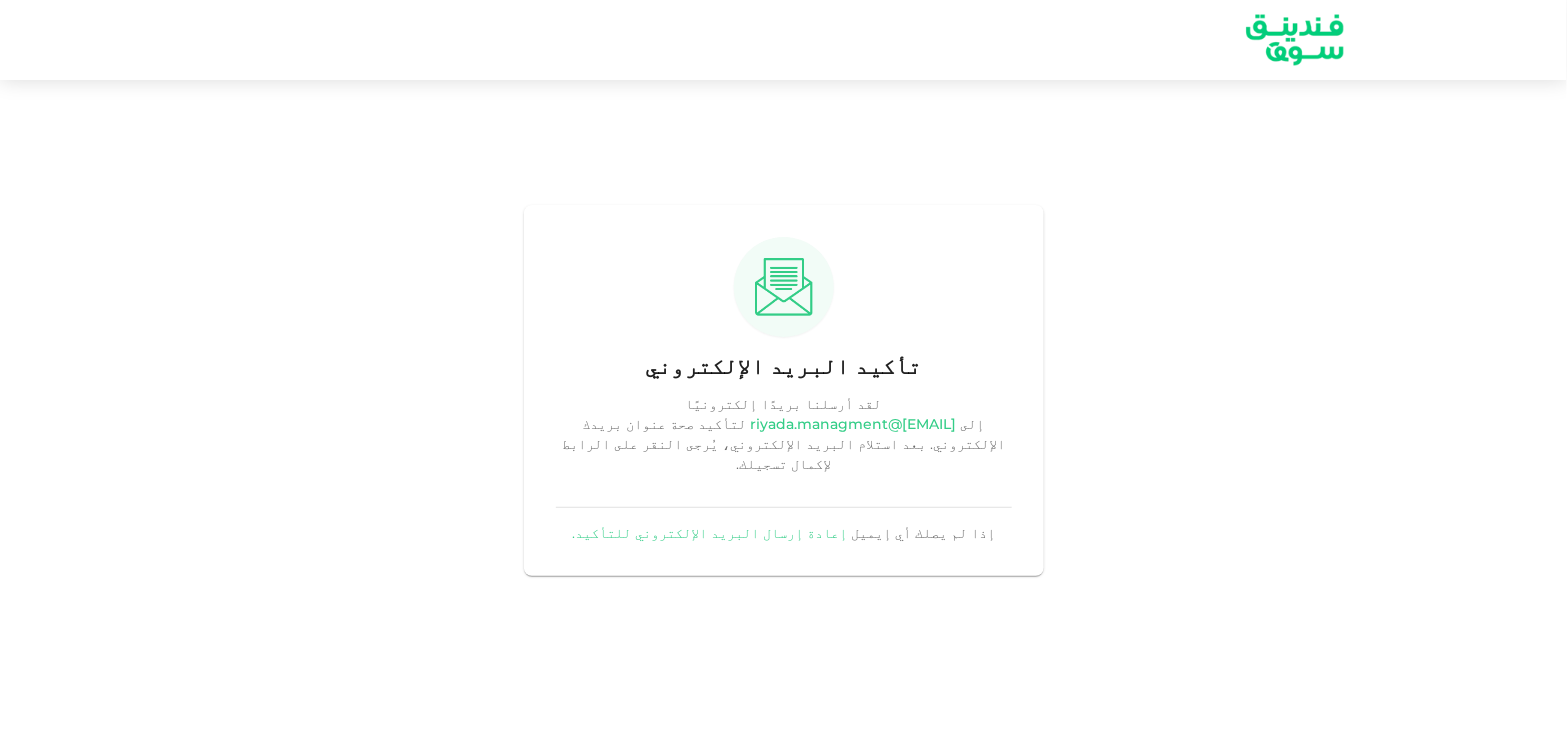 drag, startPoint x: 650, startPoint y: 427, endPoint x: 871, endPoint y: 422, distance: 221.05655 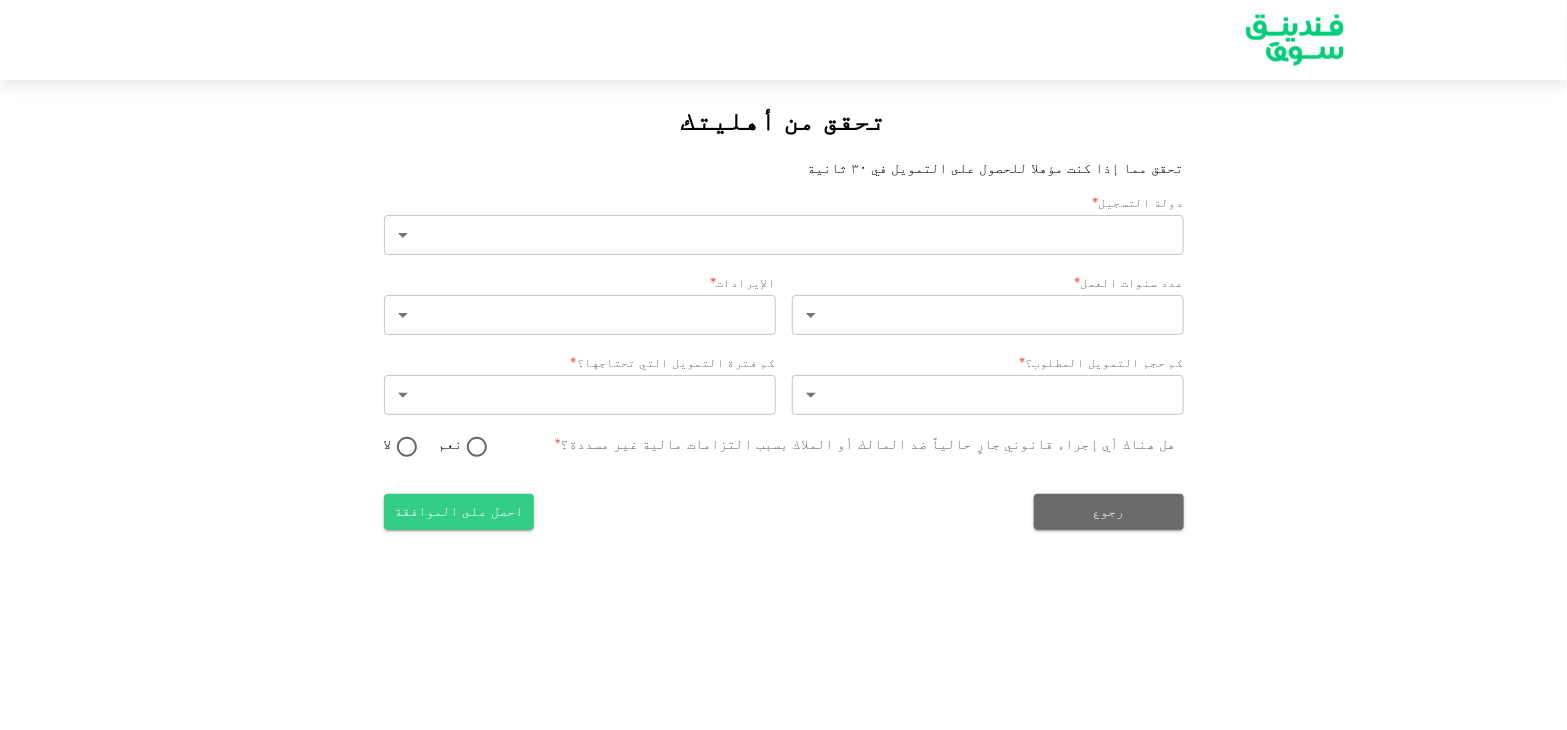 type on "2" 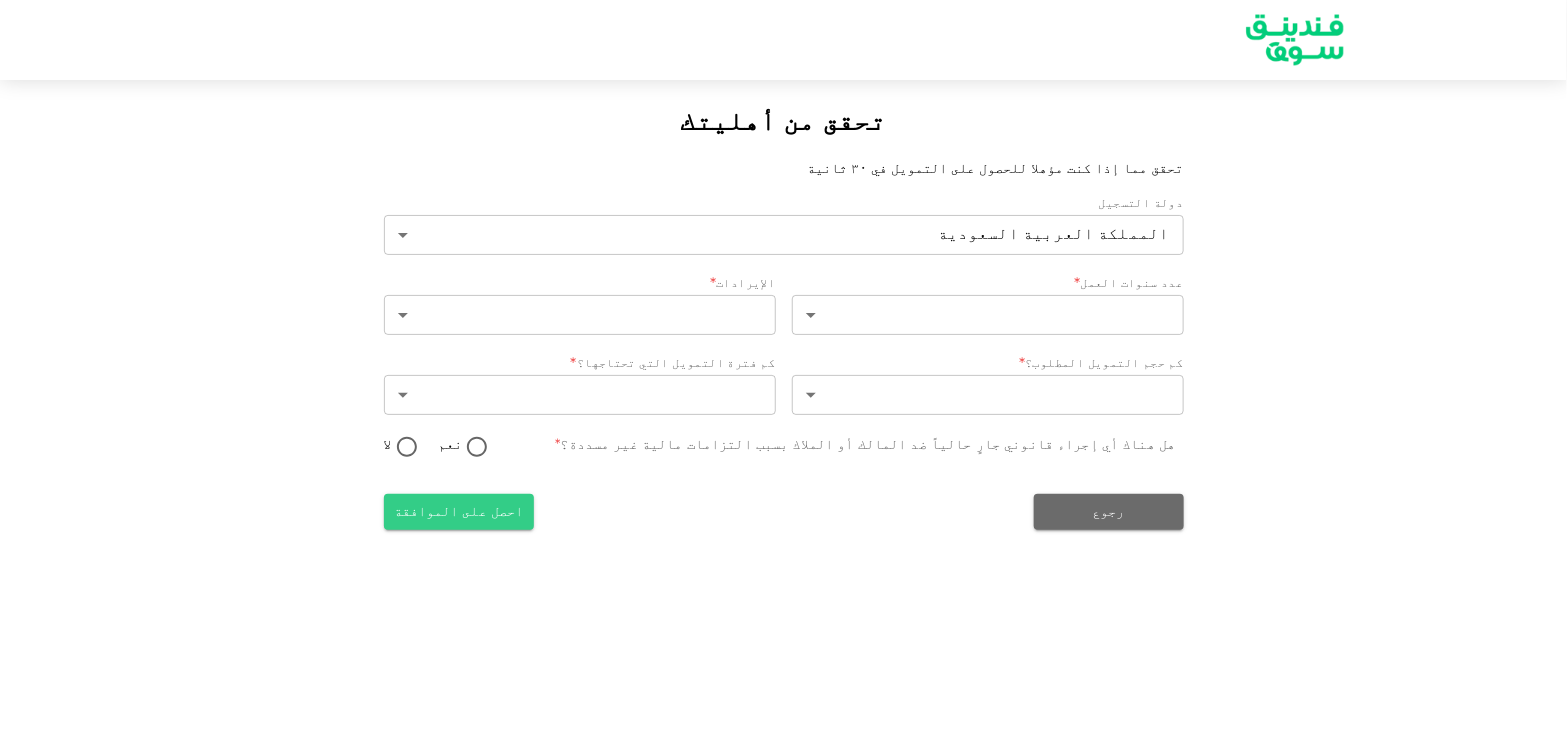 click at bounding box center [1295, 39] 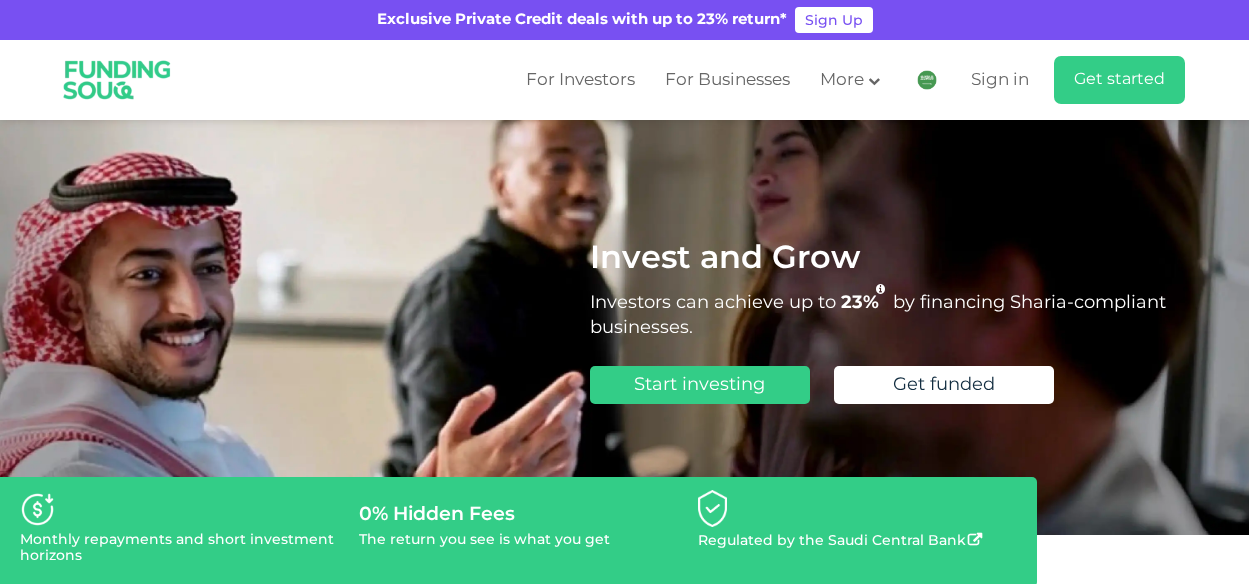 scroll, scrollTop: 0, scrollLeft: 0, axis: both 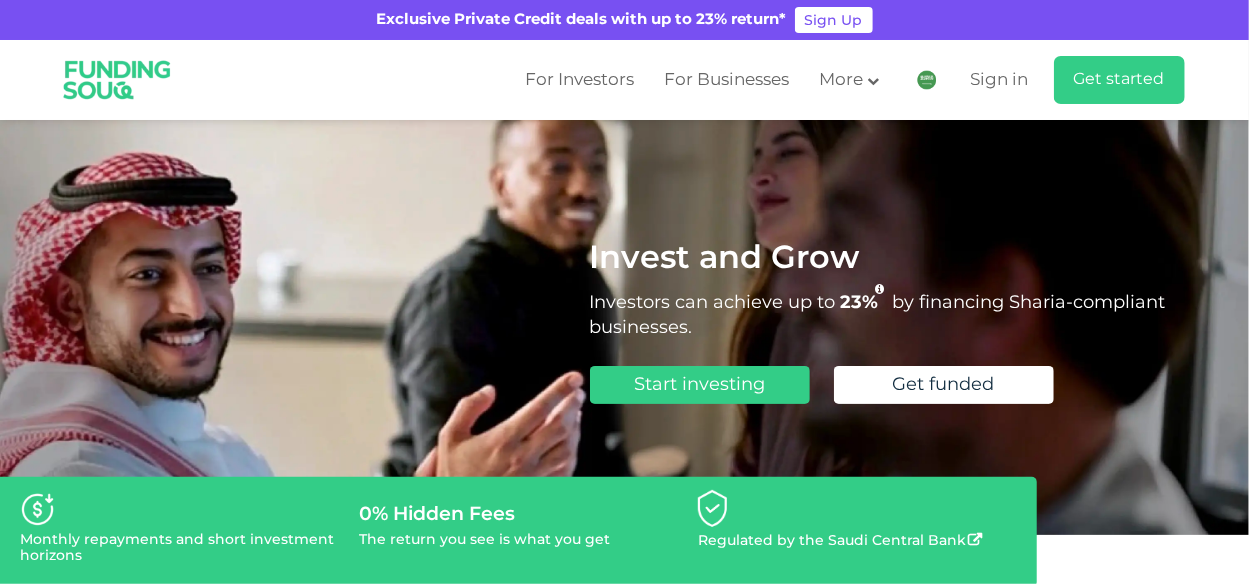 click at bounding box center (927, 80) 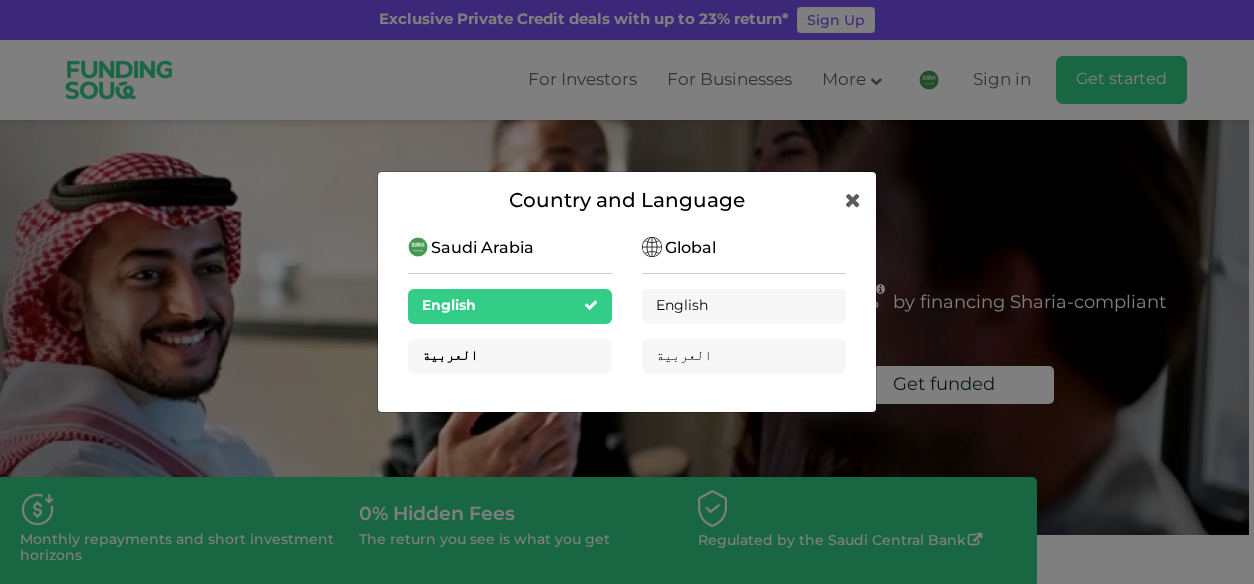 click on "العربية" at bounding box center (510, 356) 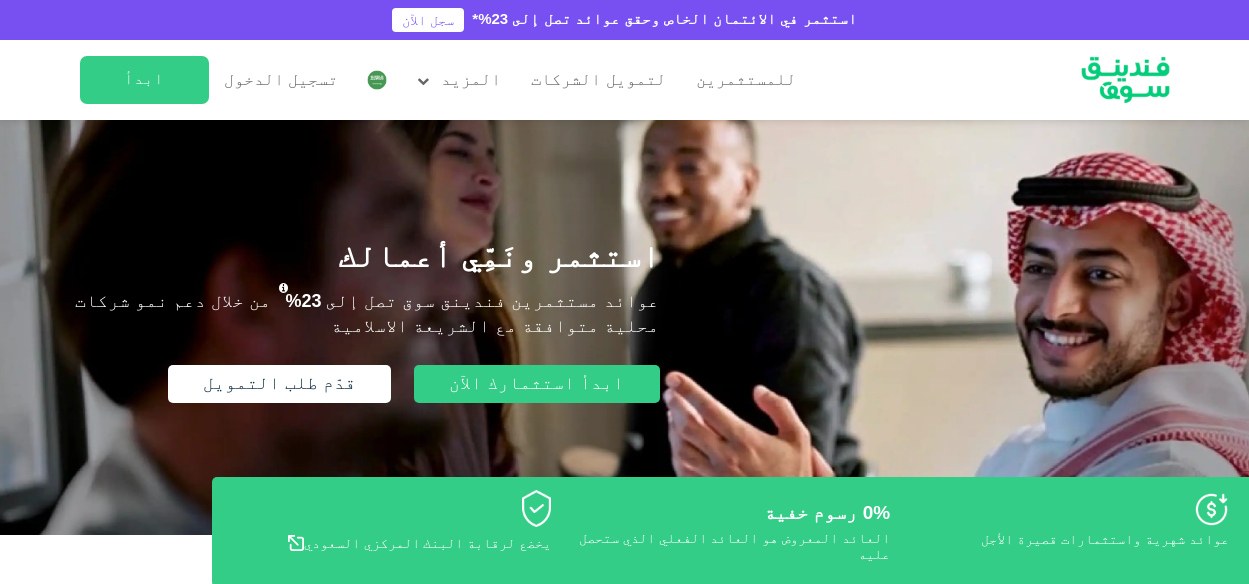 scroll, scrollTop: 0, scrollLeft: 0, axis: both 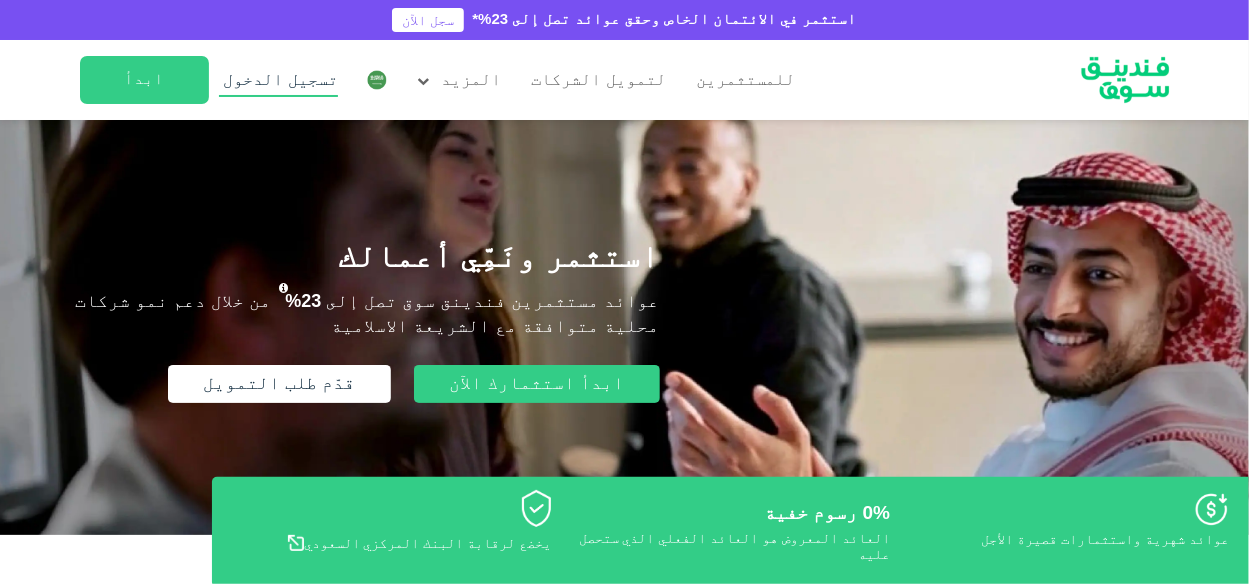 click on "تسجيل الدخول" at bounding box center (279, 80) 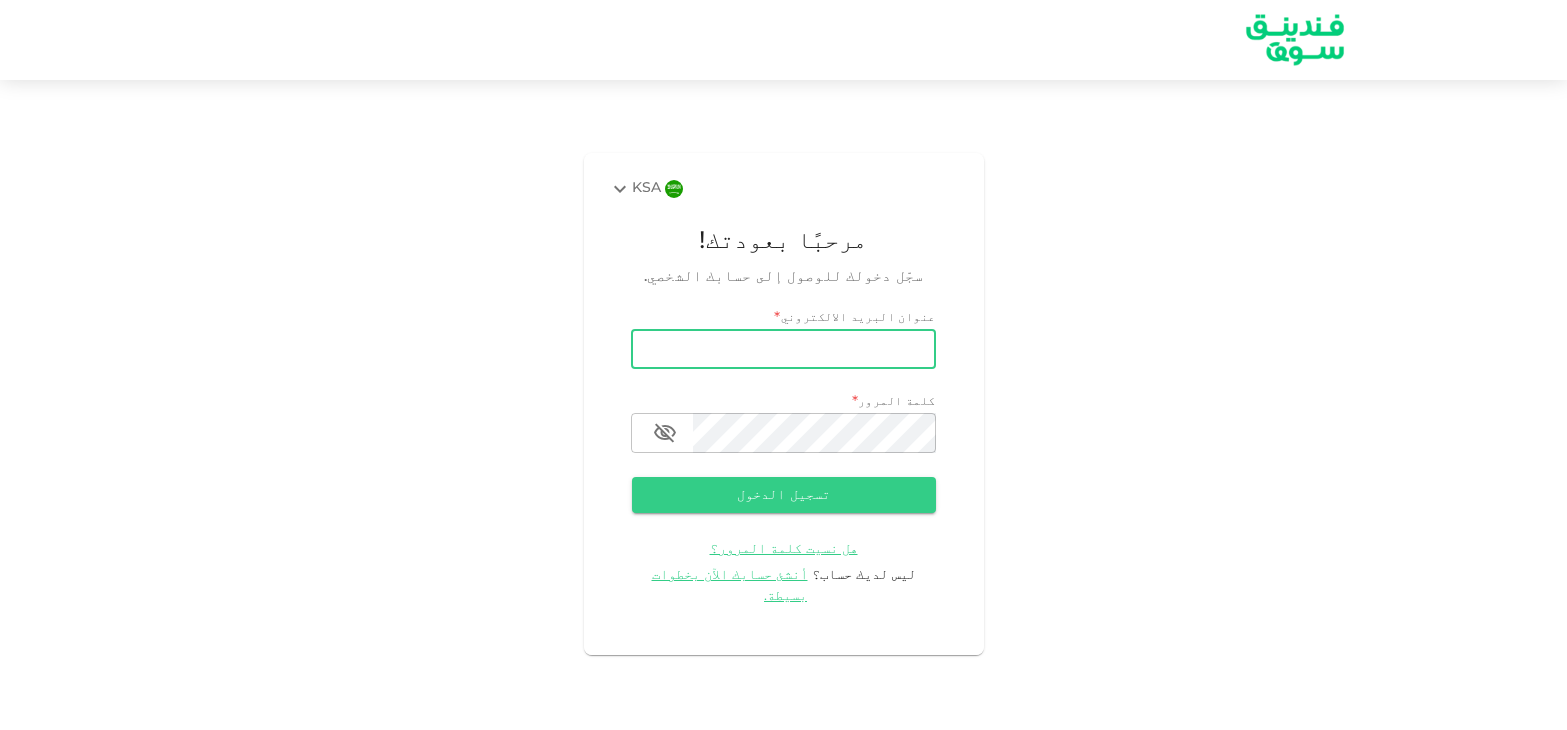 scroll, scrollTop: 0, scrollLeft: 0, axis: both 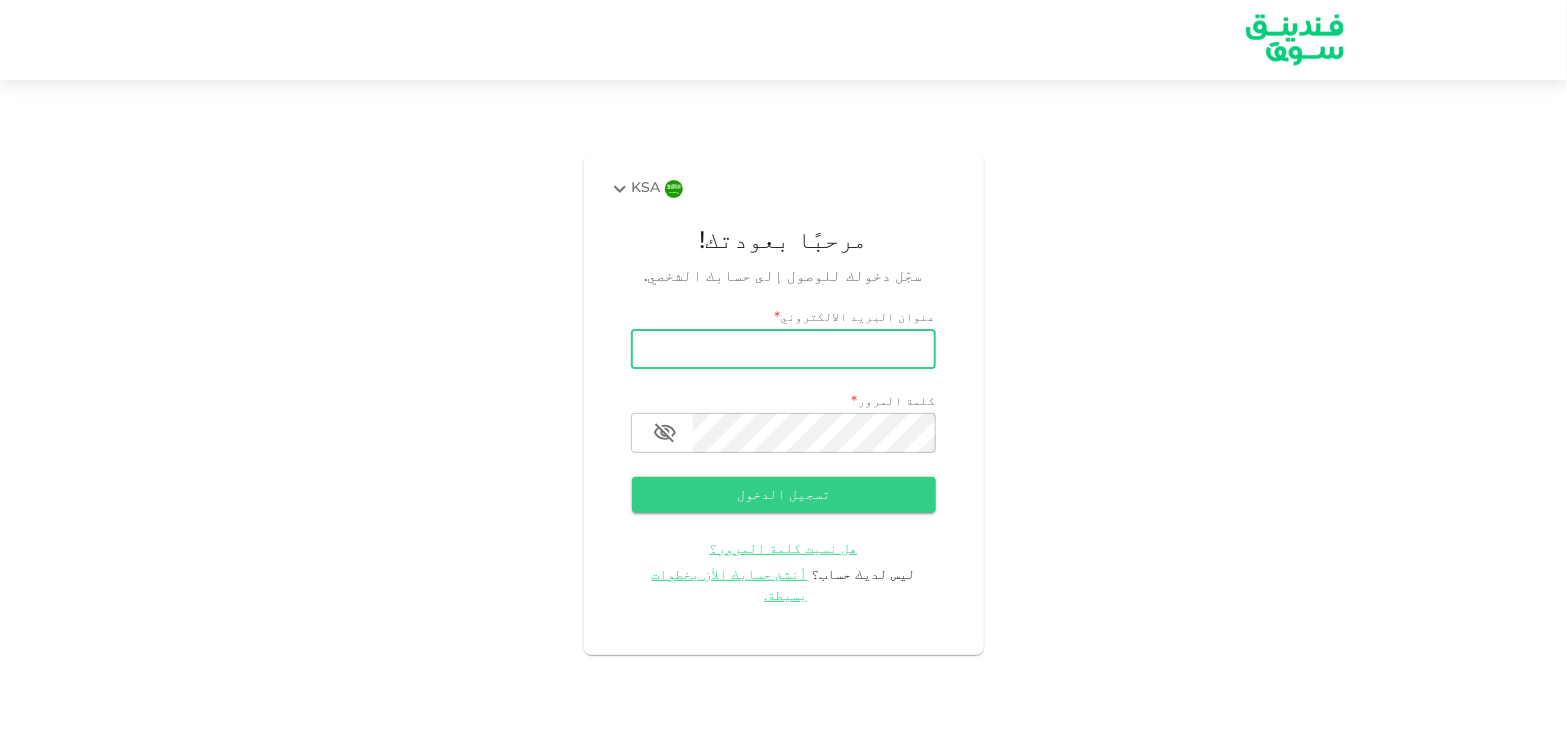 click on "email" at bounding box center (783, 349) 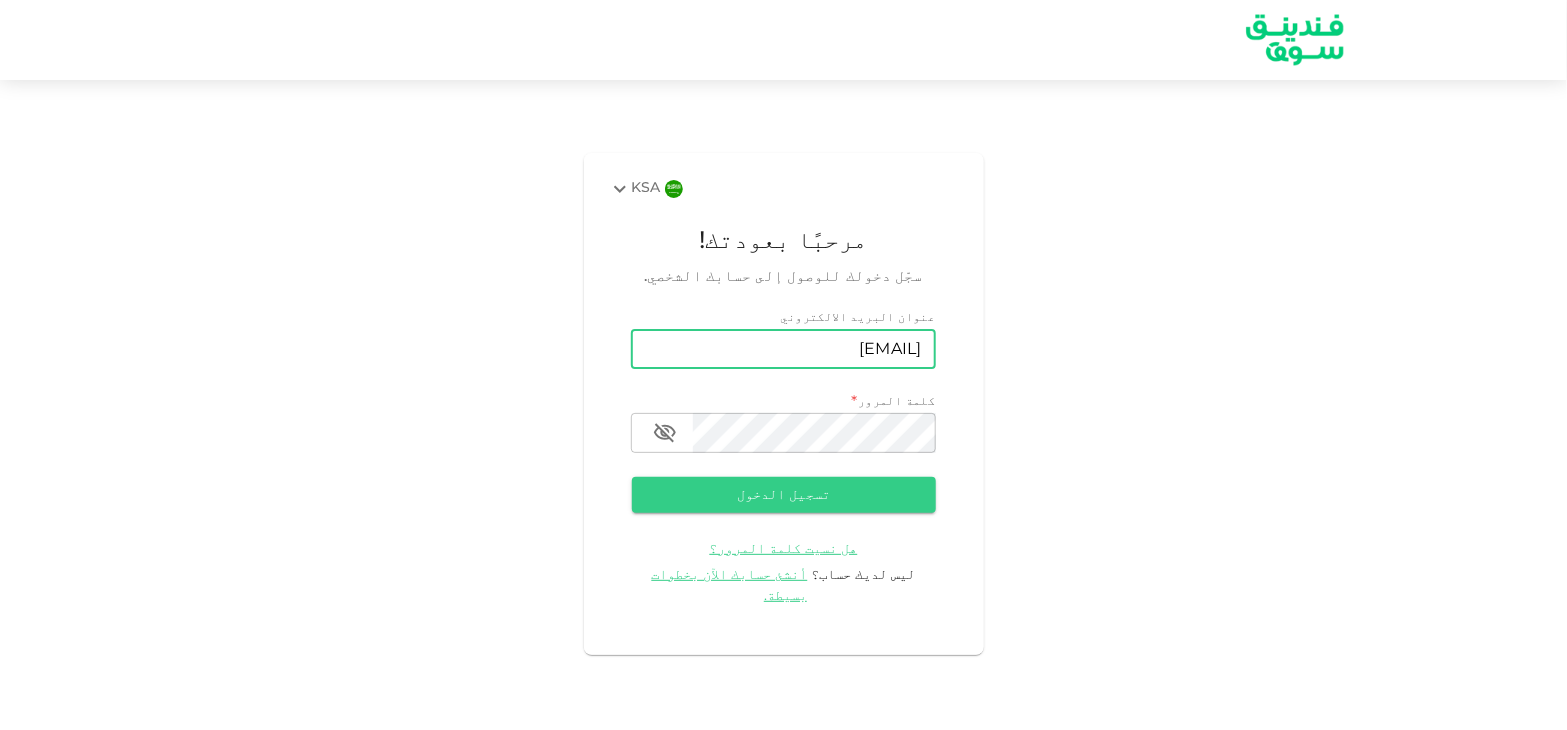 type on "riyada.managment@gmail.com" 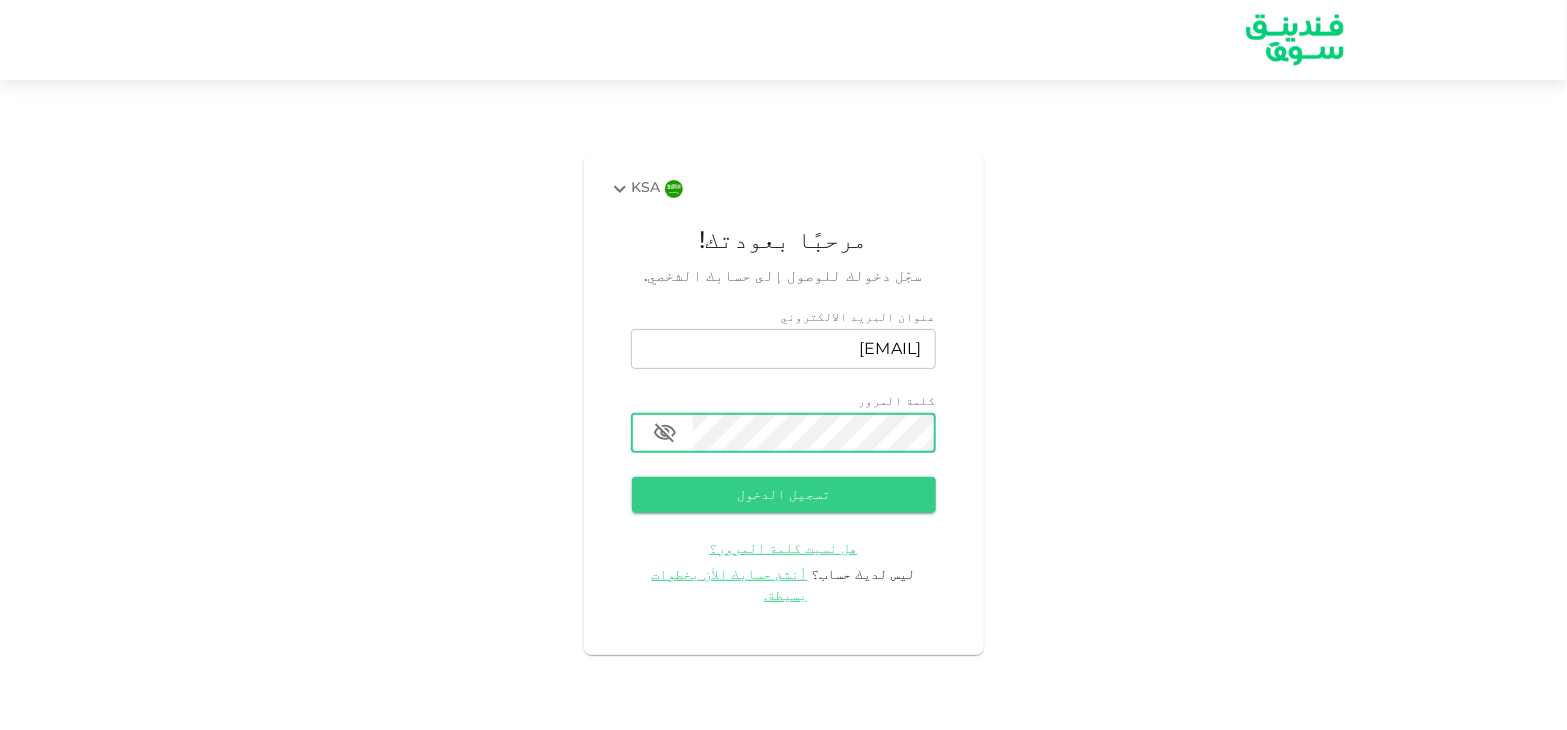 click on "تسجيل الدخول" at bounding box center [784, 495] 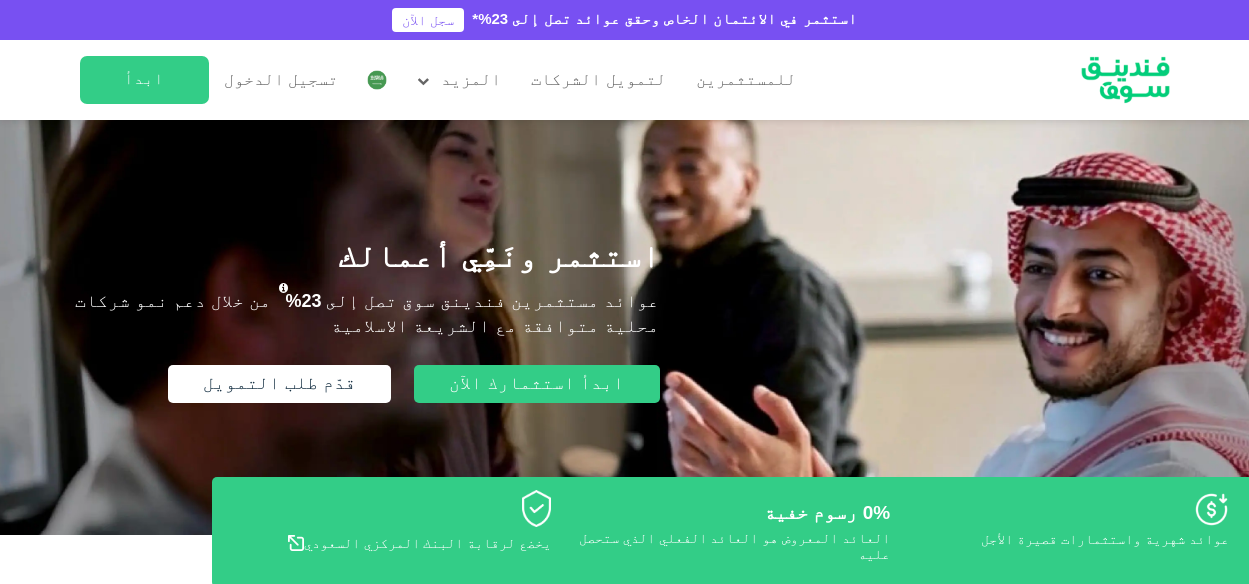 scroll, scrollTop: 0, scrollLeft: 0, axis: both 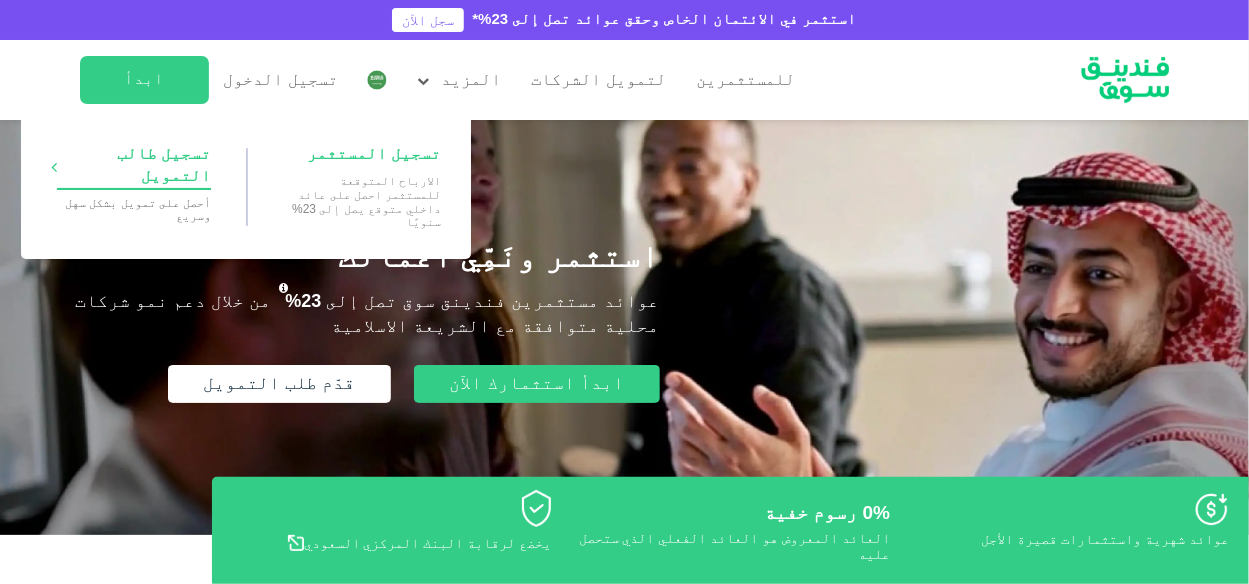 click on "تسجيل طالب التمويل" at bounding box center [134, 166] 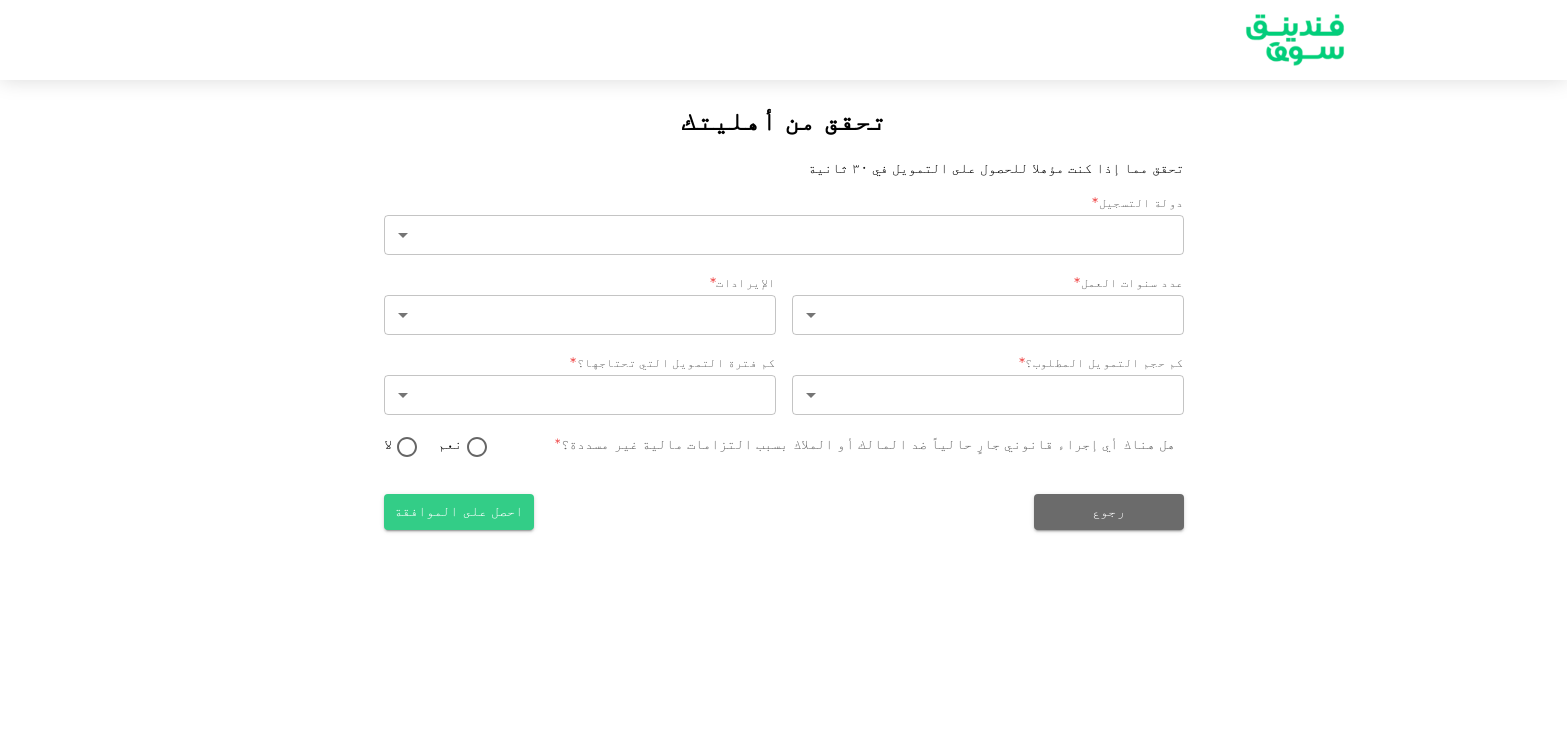 type on "2" 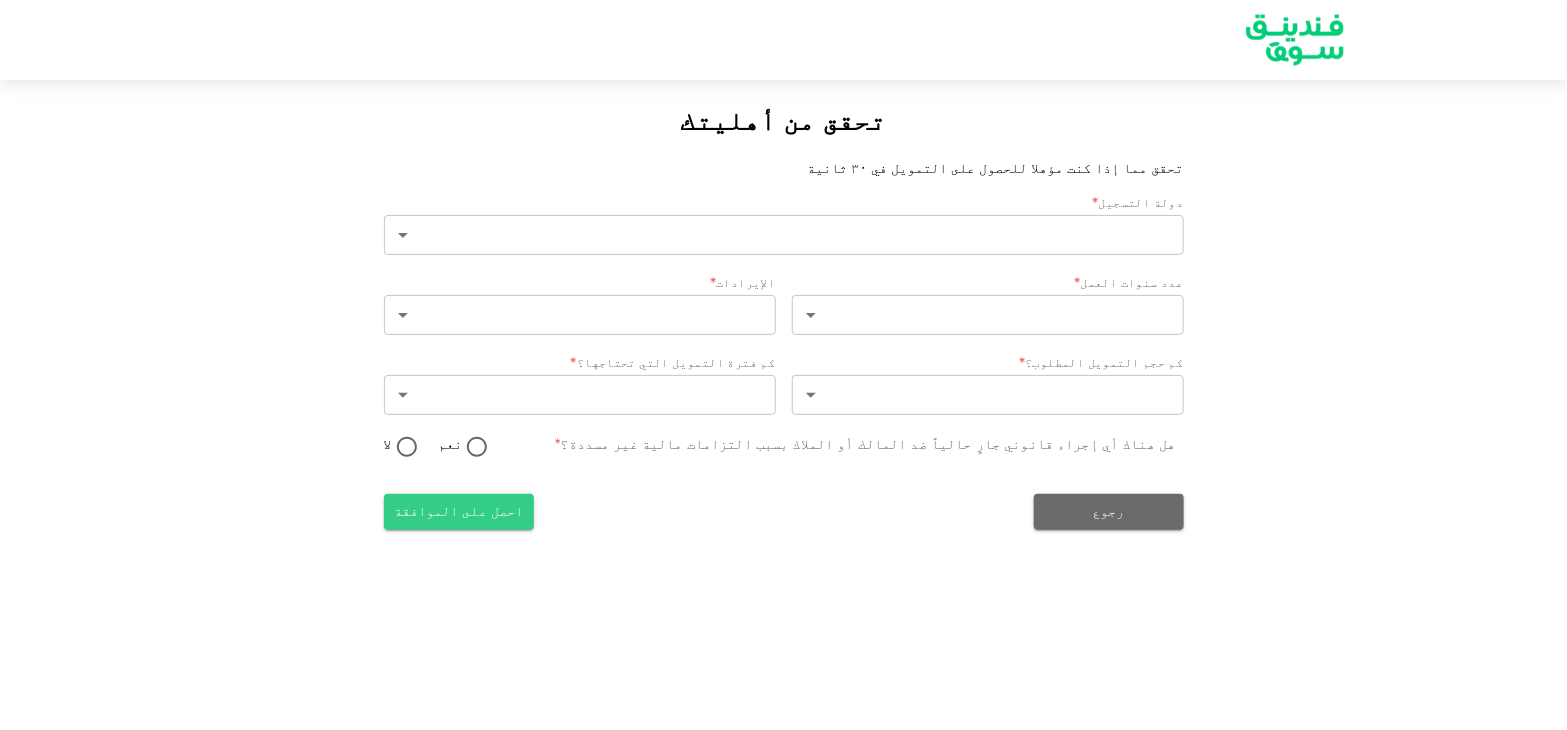 scroll, scrollTop: 0, scrollLeft: 0, axis: both 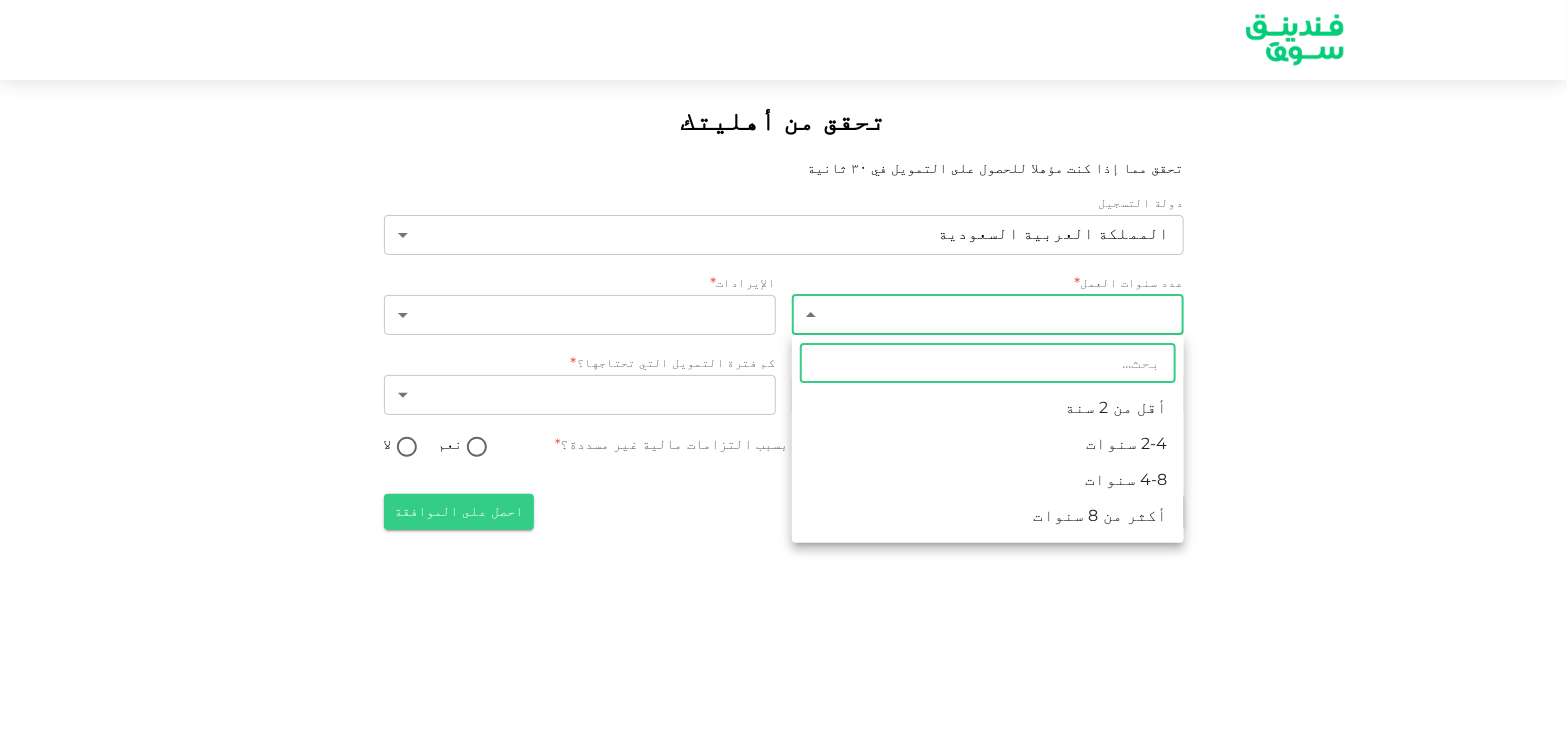 click on "تحقق من أهليتك تحقق مما إذا كنت مؤهلا للحصول على التمويل في ٣٠ ثانية   دولة التسجيل المملكة العربية السعودية 2 ​   عدد سنوات العمل * ​ ​   الإيرادات * ​ ​   كم حجم التمويل المطلوب؟ * ​ ​   كم فترة التمويل التي تحتاجها؟ * ​ ​ هل هناك أي إجراء قانوني جارٍ حالياً ضد المالك أو الملاك بسبب التزامات مالية غير مسددة؟ * نعم لا رجوع احصل على الموافقة
​ أقل من 2 سنة 2-4 سنوات 4-8 سنوات أكثر من 8 سنوات" at bounding box center [783, 365] 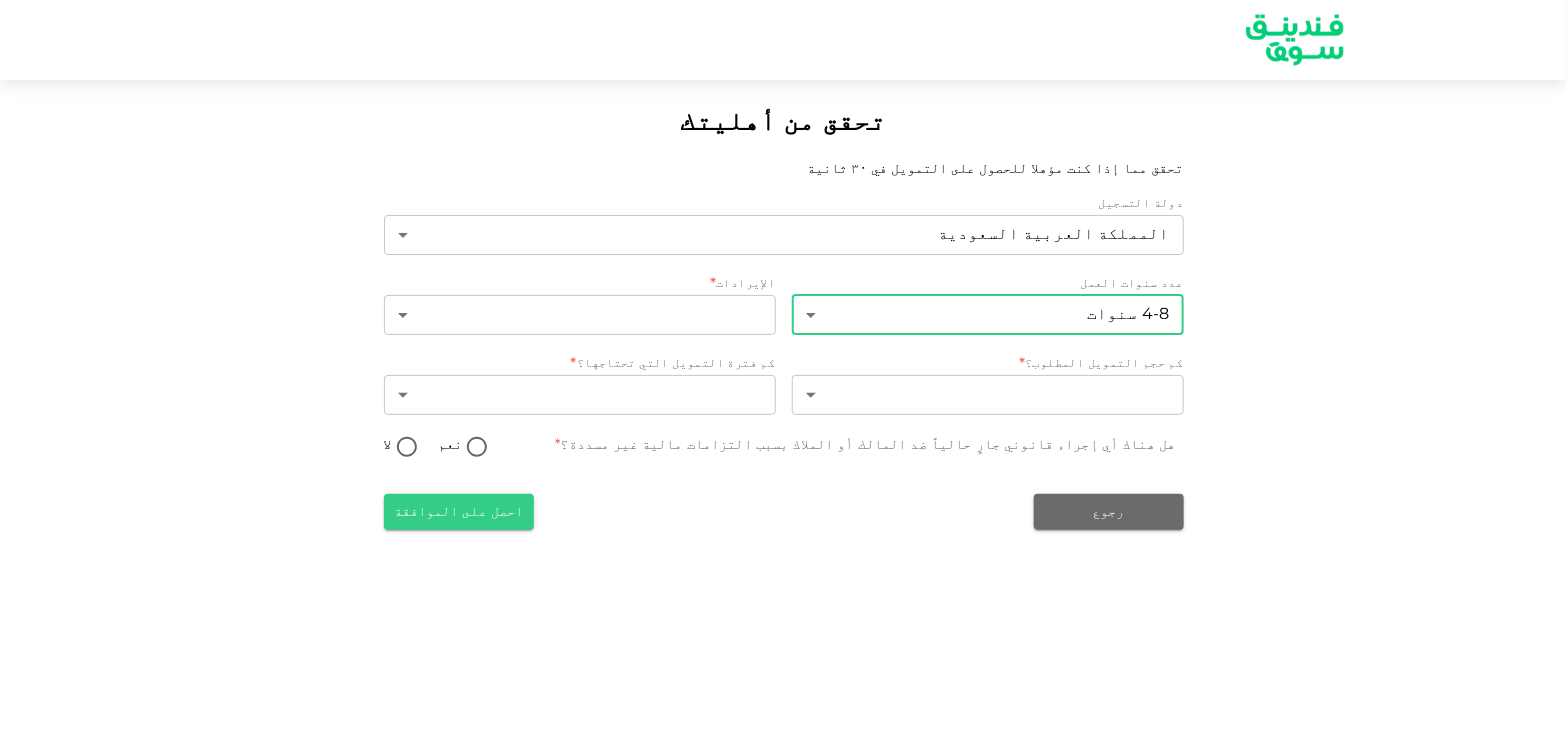 click on "الإيرادات *" at bounding box center [580, 285] 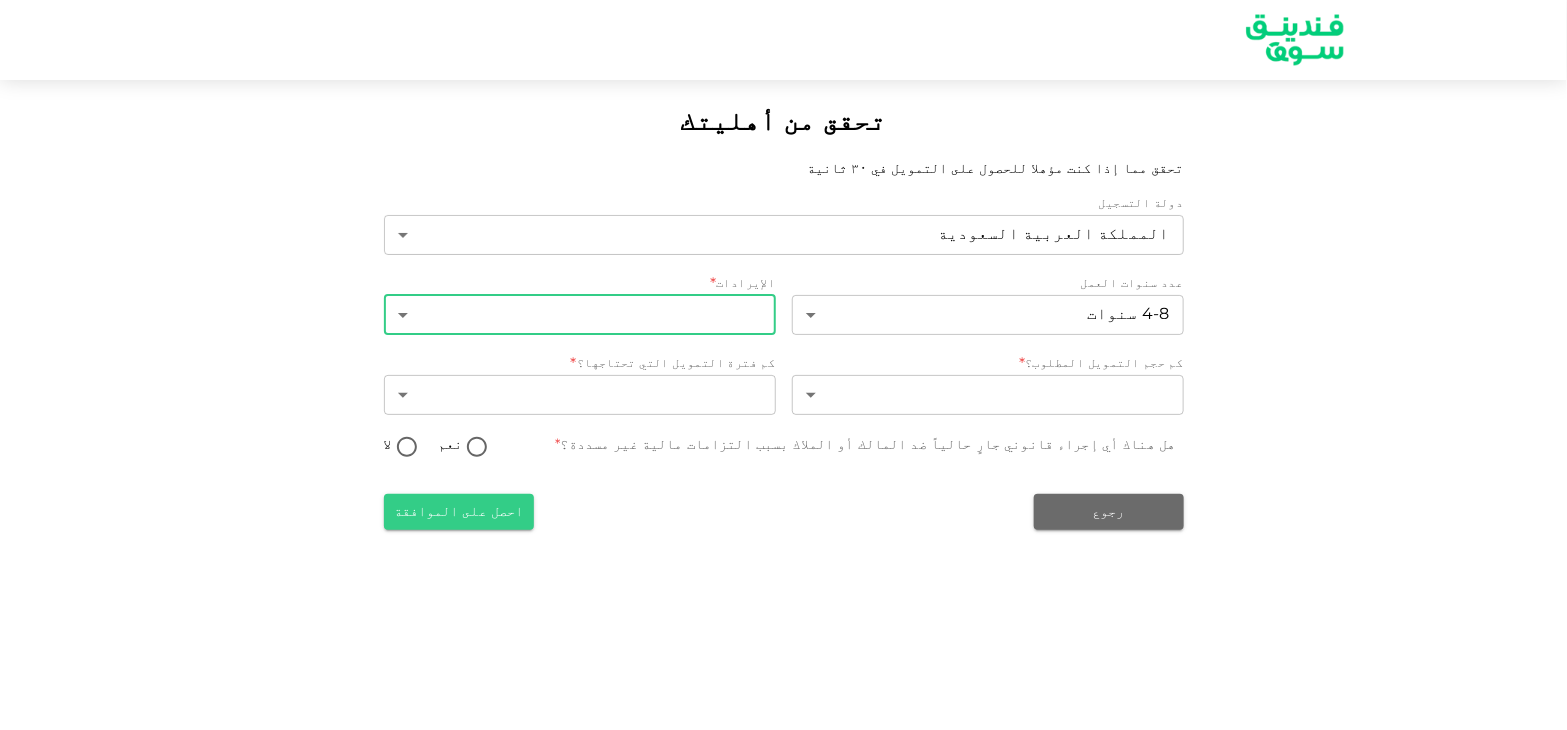 click on "تحقق من أهليتك تحقق مما إذا كنت مؤهلا للحصول على التمويل في ٣٠ ثانية   دولة التسجيل المملكة العربية السعودية 2 ​   عدد سنوات العمل 4-8 سنوات 3 ​   الإيرادات * ​ ​   كم حجم التمويل المطلوب؟ * ​ ​   كم فترة التمويل التي تحتاجها؟ * ​ ​ هل هناك أي إجراء قانوني جارٍ حالياً ضد المالك أو الملاك بسبب التزامات مالية غير مسددة؟ * نعم لا رجوع احصل على الموافقة" at bounding box center [783, 365] 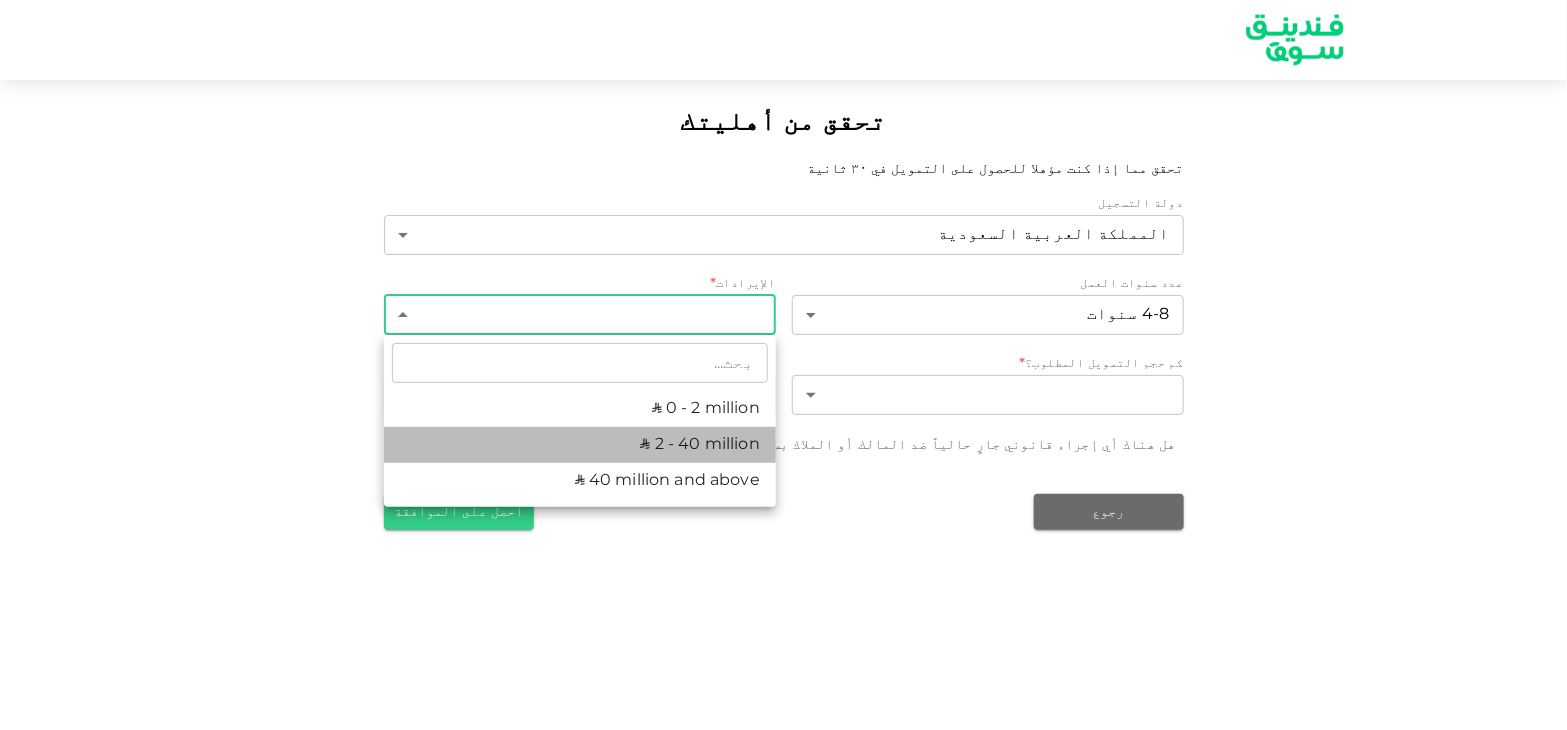 click on "ʢ 2 - 40 million" at bounding box center (580, 445) 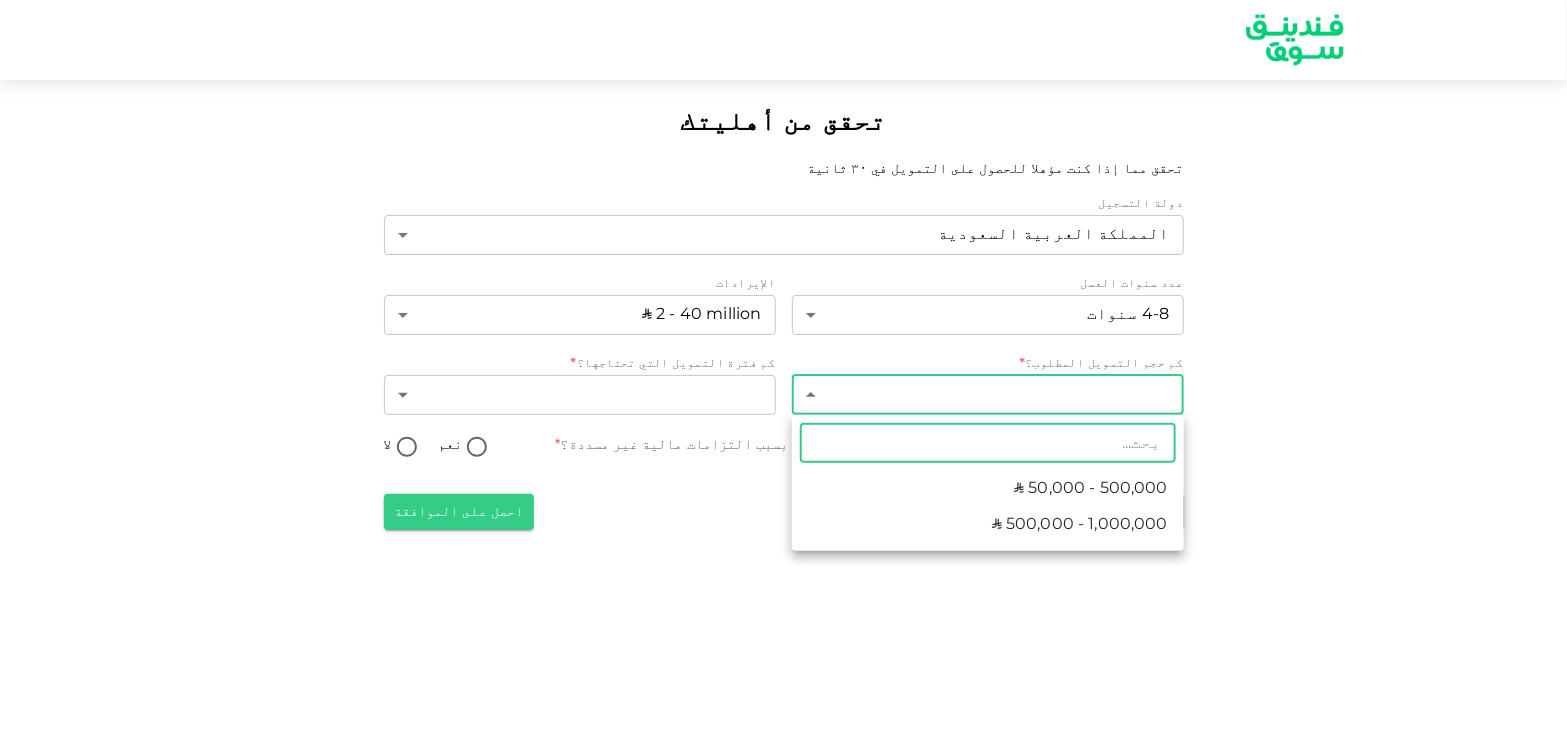 click on "تحقق من أهليتك تحقق مما إذا كنت مؤهلا للحصول على التمويل في ٣٠ ثانية   دولة التسجيل المملكة العربية السعودية 2 ​   عدد سنوات العمل 4-8 سنوات 3 ​   الإيرادات ʢ 2 - 40 million 2 ​   كم حجم التمويل المطلوب؟ * ​ ​   كم فترة التمويل التي تحتاجها؟ * ​ ​ هل هناك أي إجراء قانوني جارٍ حالياً ضد المالك أو الملاك بسبب التزامات مالية غير مسددة؟ * نعم لا رجوع احصل على الموافقة
​ ʢ 50,000 - 500,000 ʢ 500,000 - 1,000,000" at bounding box center [783, 365] 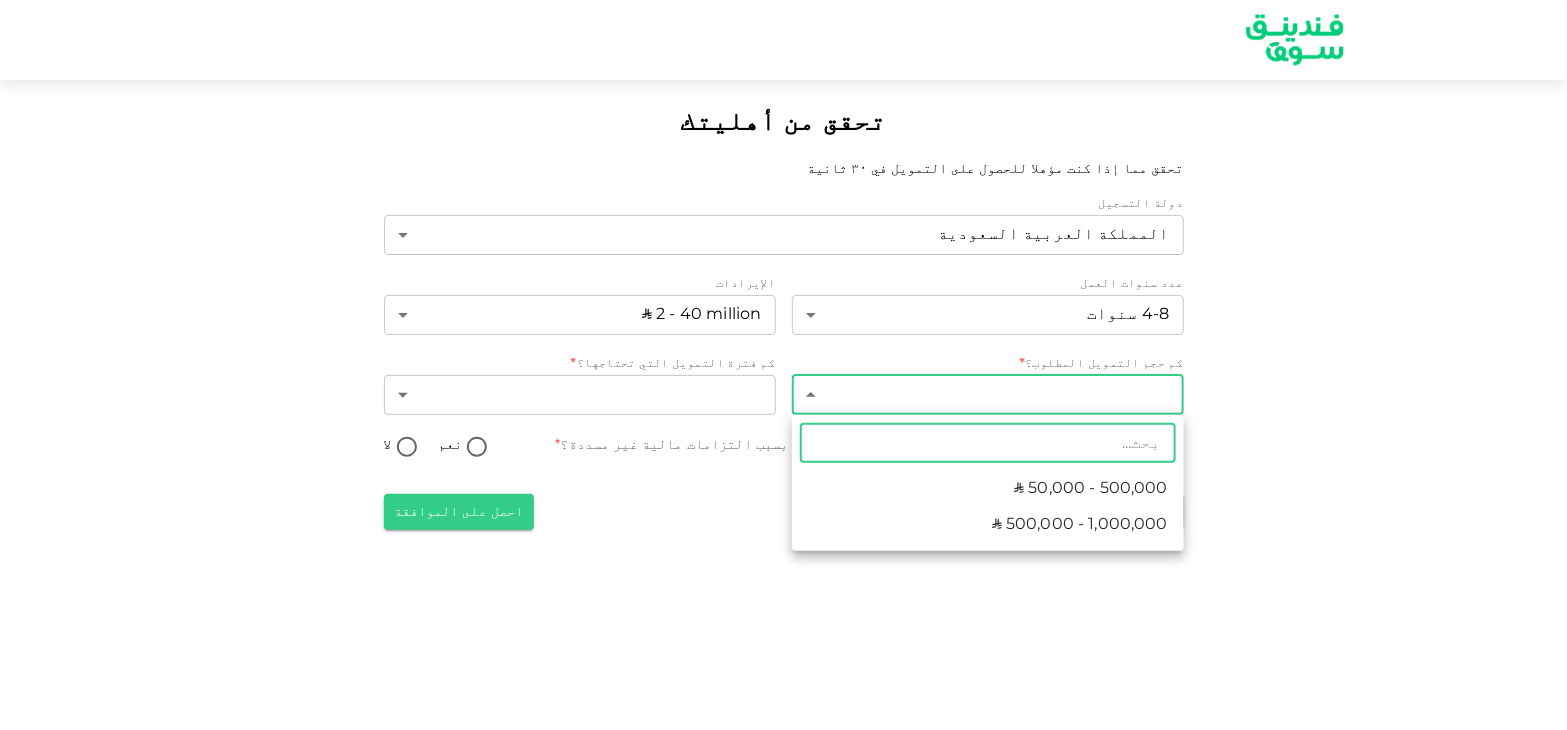 click on "ʢ 500,000 - 1,000,000" at bounding box center [1080, 525] 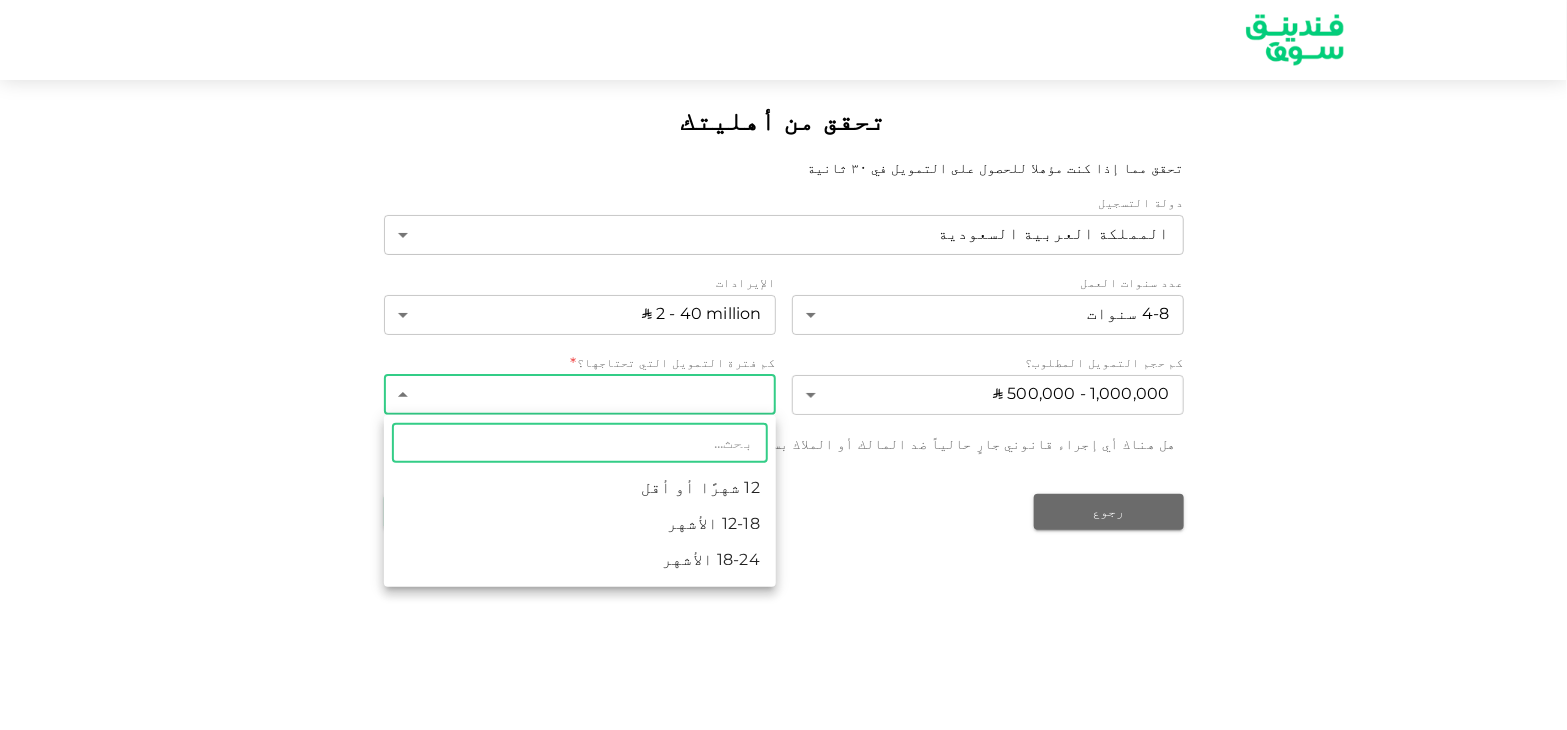 click on "تحقق من أهليتك تحقق مما إذا كنت مؤهلا للحصول على التمويل في ٣٠ ثانية   دولة التسجيل المملكة العربية السعودية 2 ​   عدد سنوات العمل 4-8 سنوات 3 ​   الإيرادات ʢ 2 - 40 million 2 ​   كم حجم التمويل المطلوب؟ ʢ 500,000 - 1,000,000 2 ​   كم فترة التمويل التي تحتاجها؟ * ​ ​ هل هناك أي إجراء قانوني جارٍ حالياً ضد المالك أو الملاك بسبب التزامات مالية غير مسددة؟ * نعم لا رجوع احصل على الموافقة
​ 12 شهرًا أو أقل 12-18 الأشهر 18-24 الأشهر" at bounding box center (783, 365) 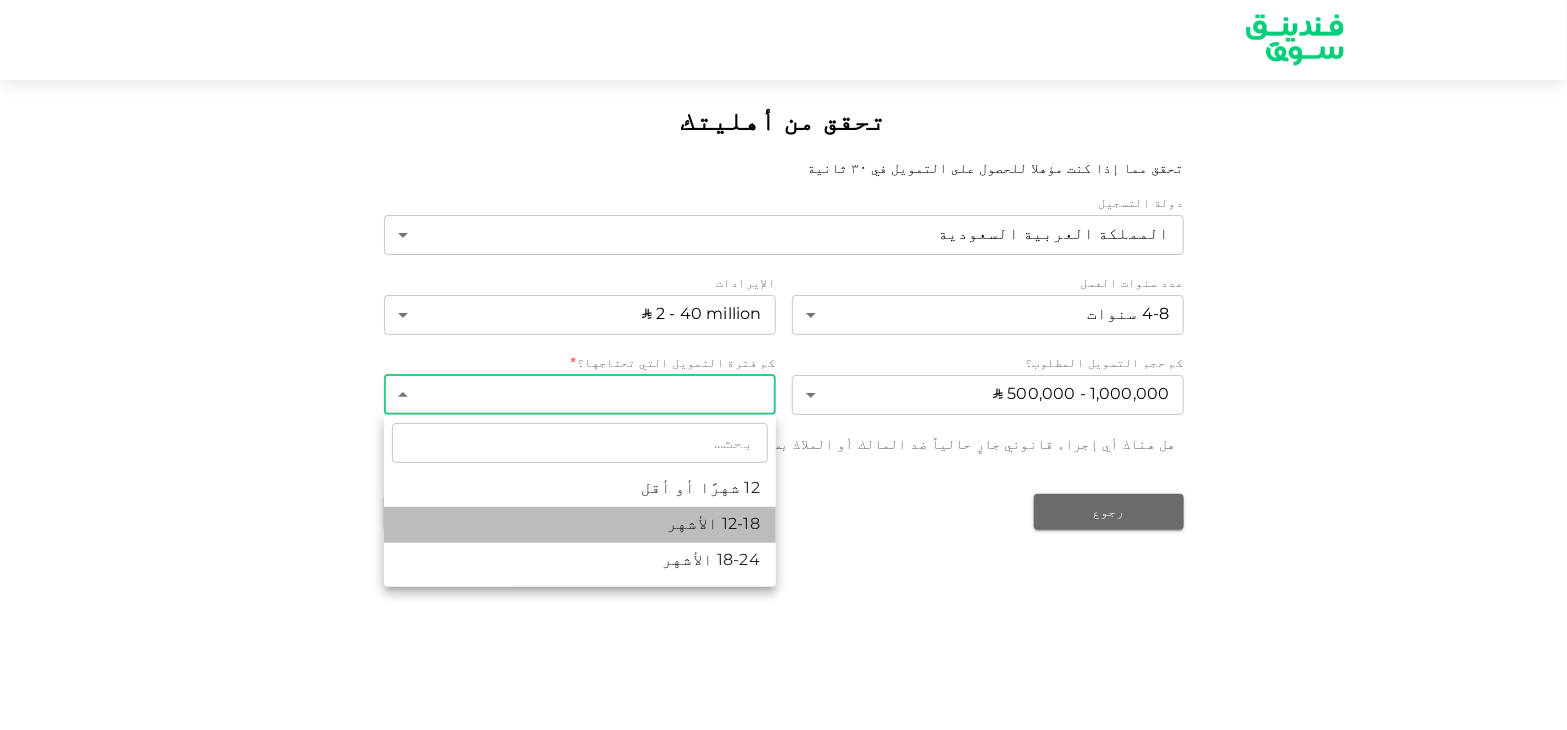 click on "12-18 الأشهر" at bounding box center (580, 525) 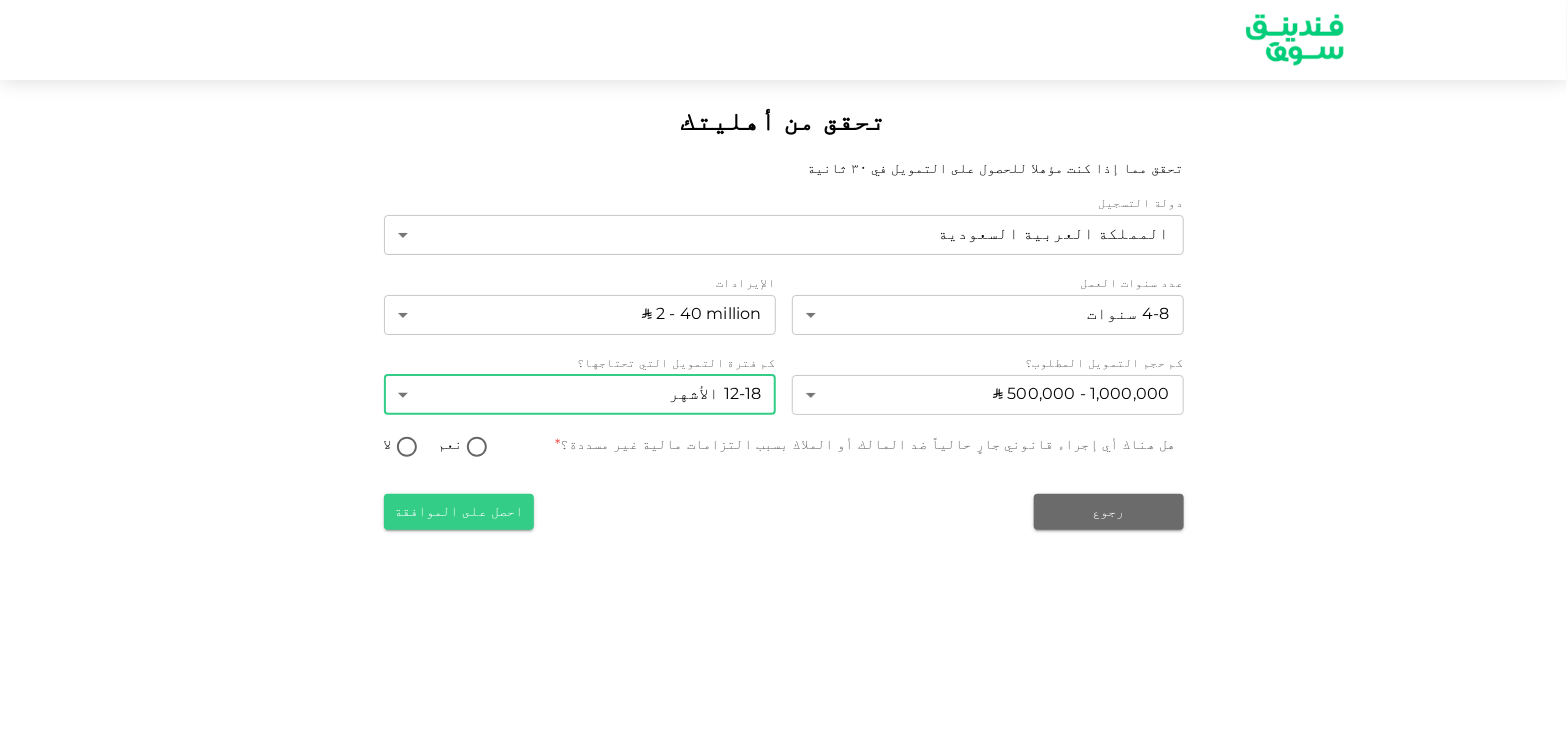 click on "لا" at bounding box center [407, 448] 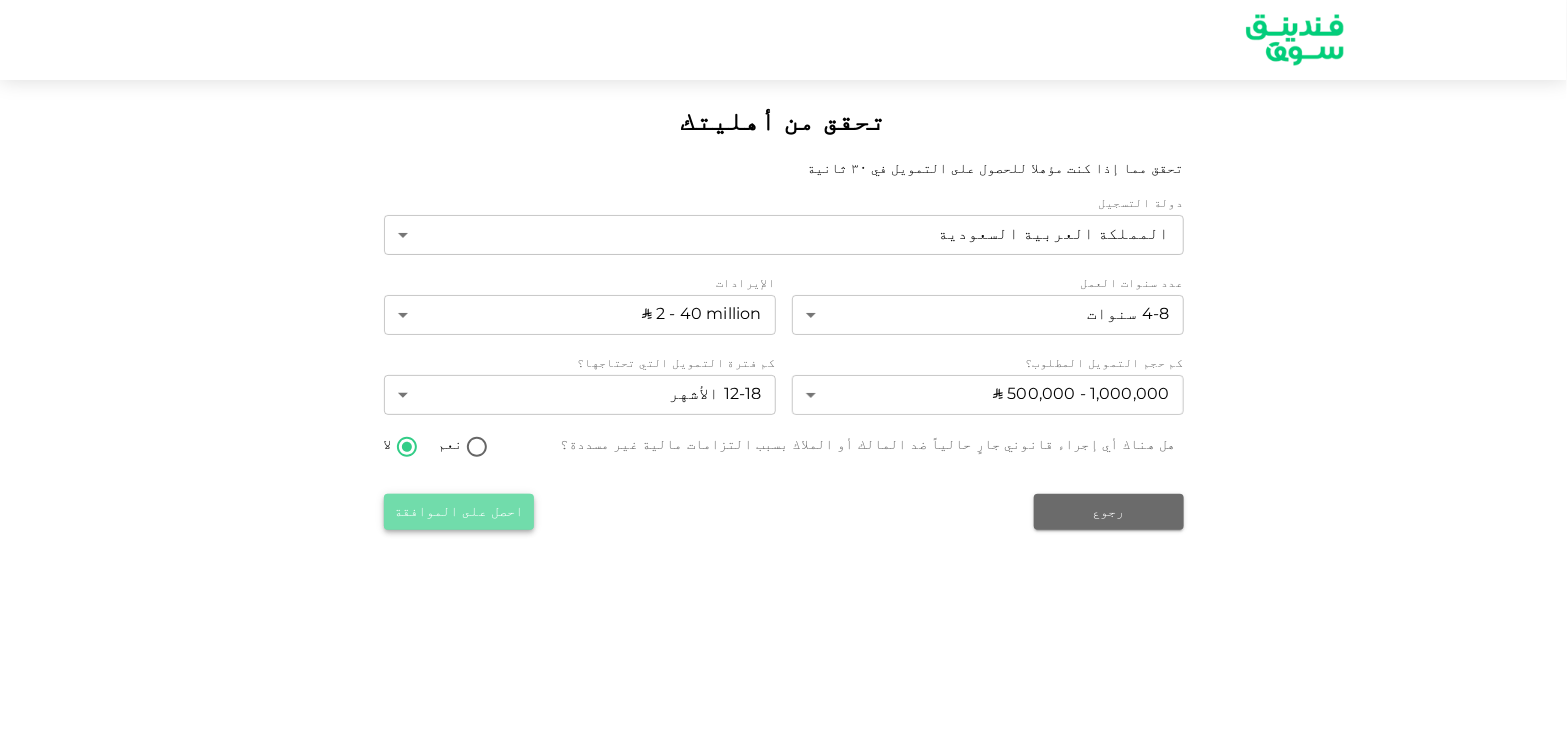 click on "احصل على الموافقة" at bounding box center (459, 512) 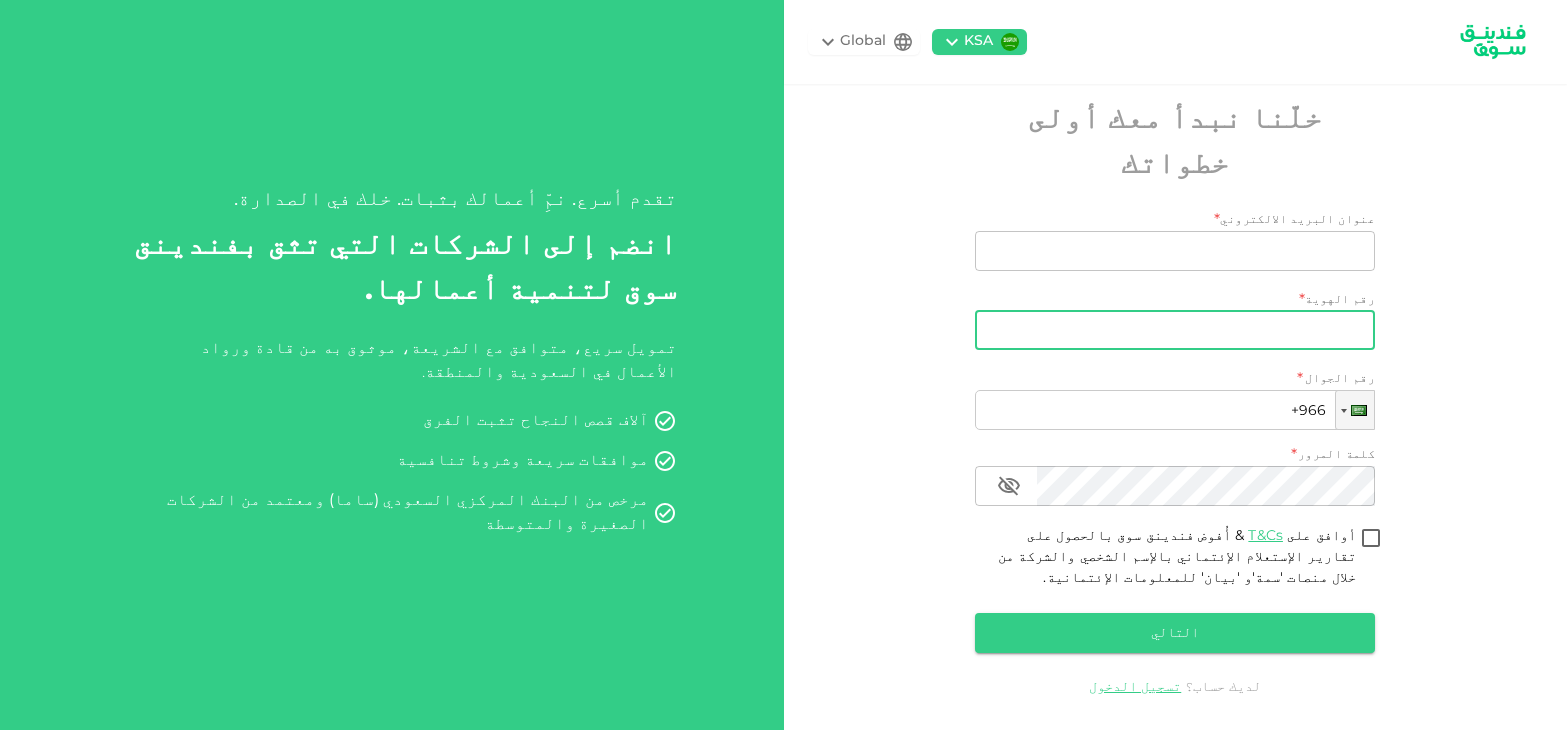 scroll, scrollTop: 0, scrollLeft: 0, axis: both 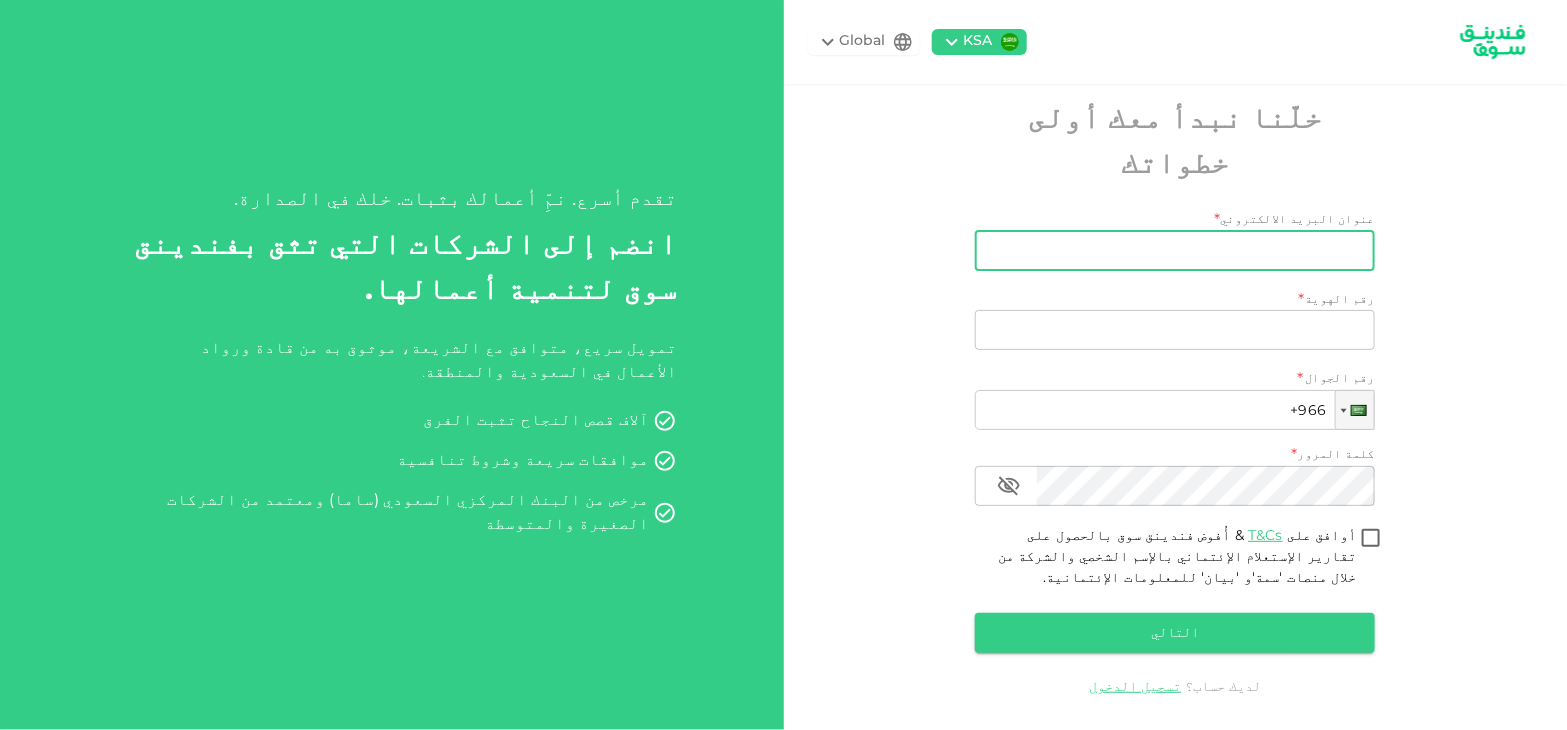 click on "عنوان البريد الالكتروني" at bounding box center [1186, 251] 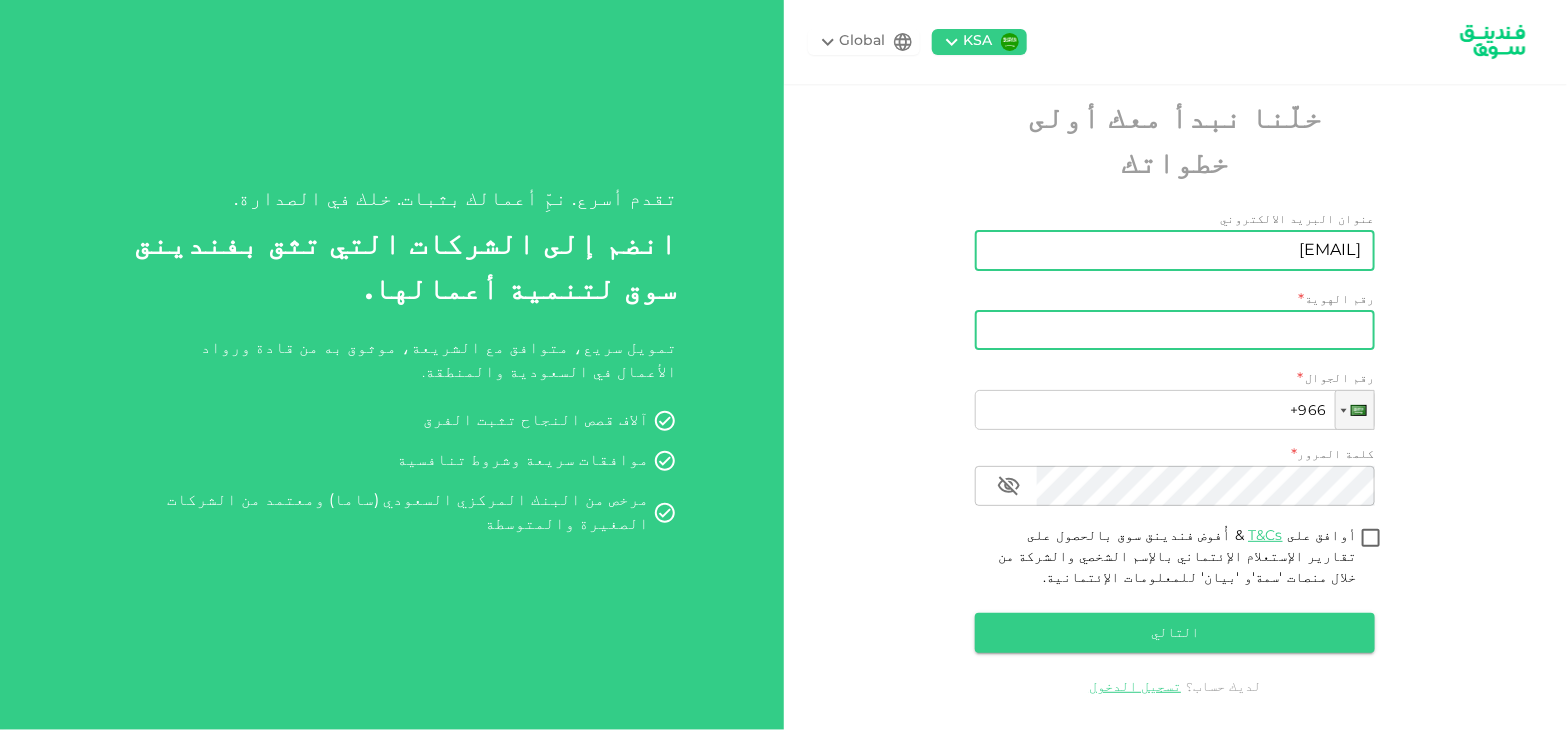 type on "[EMAIL]" 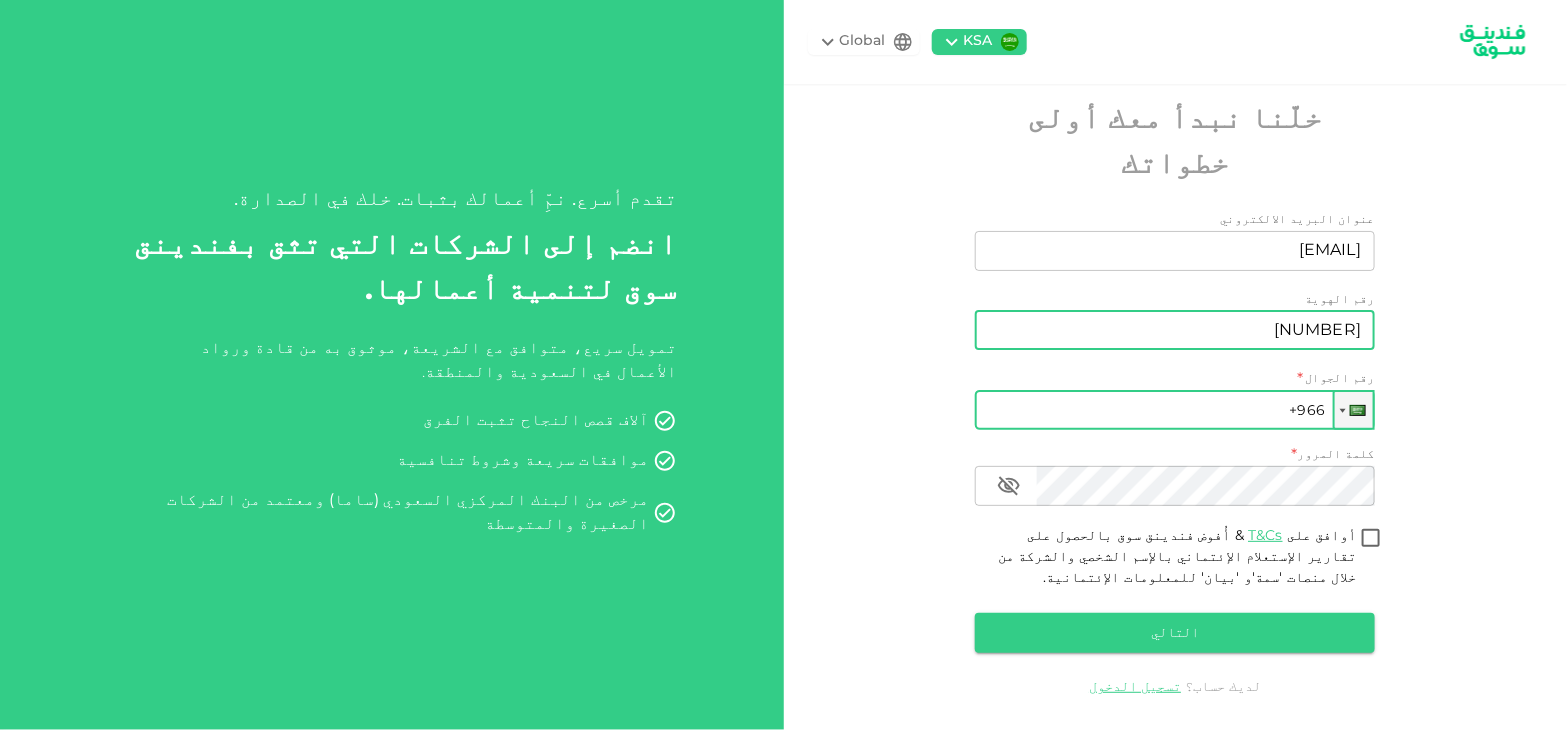 type on "[NUMBER]" 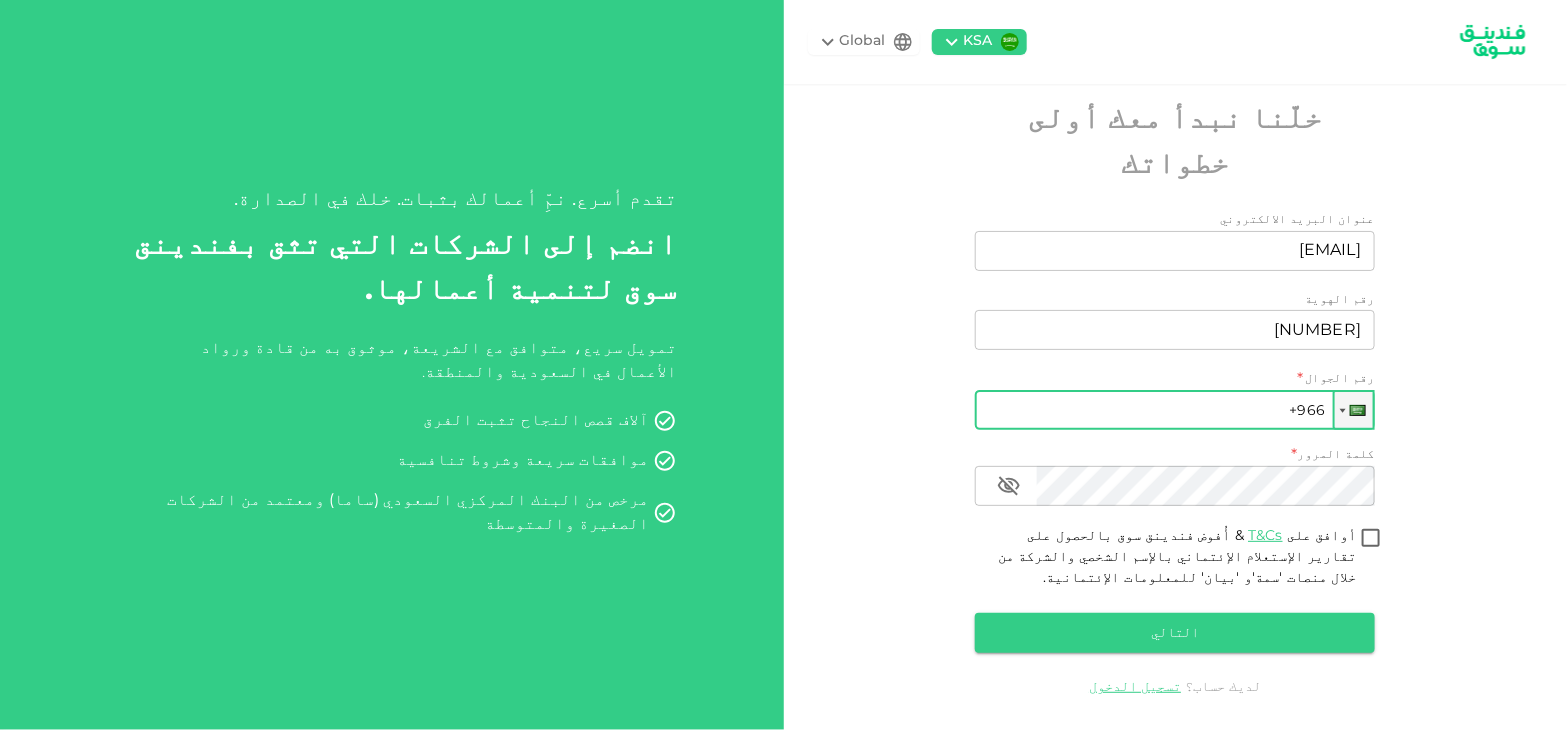 click on "+966" at bounding box center (1175, 410) 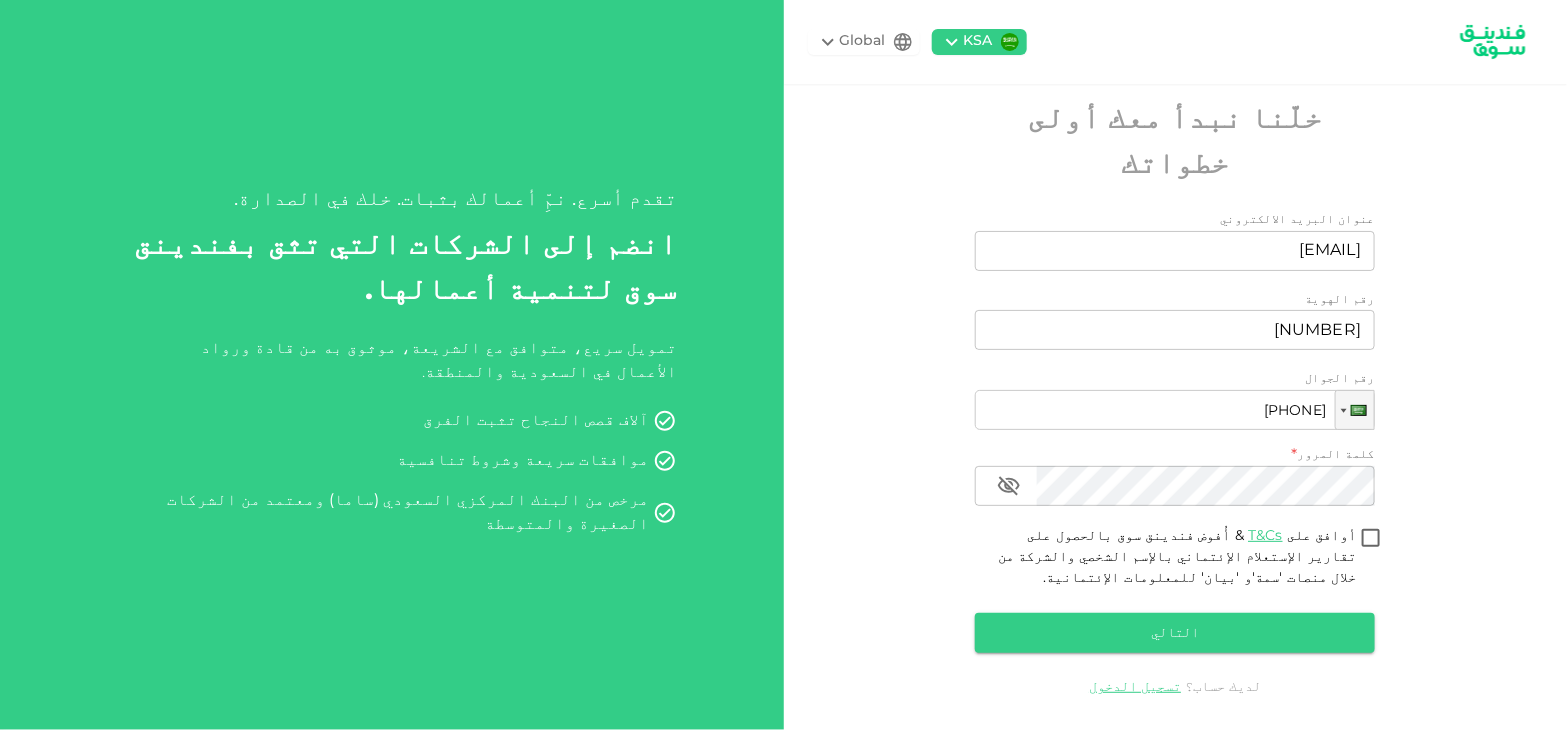 type on "[PHONE]" 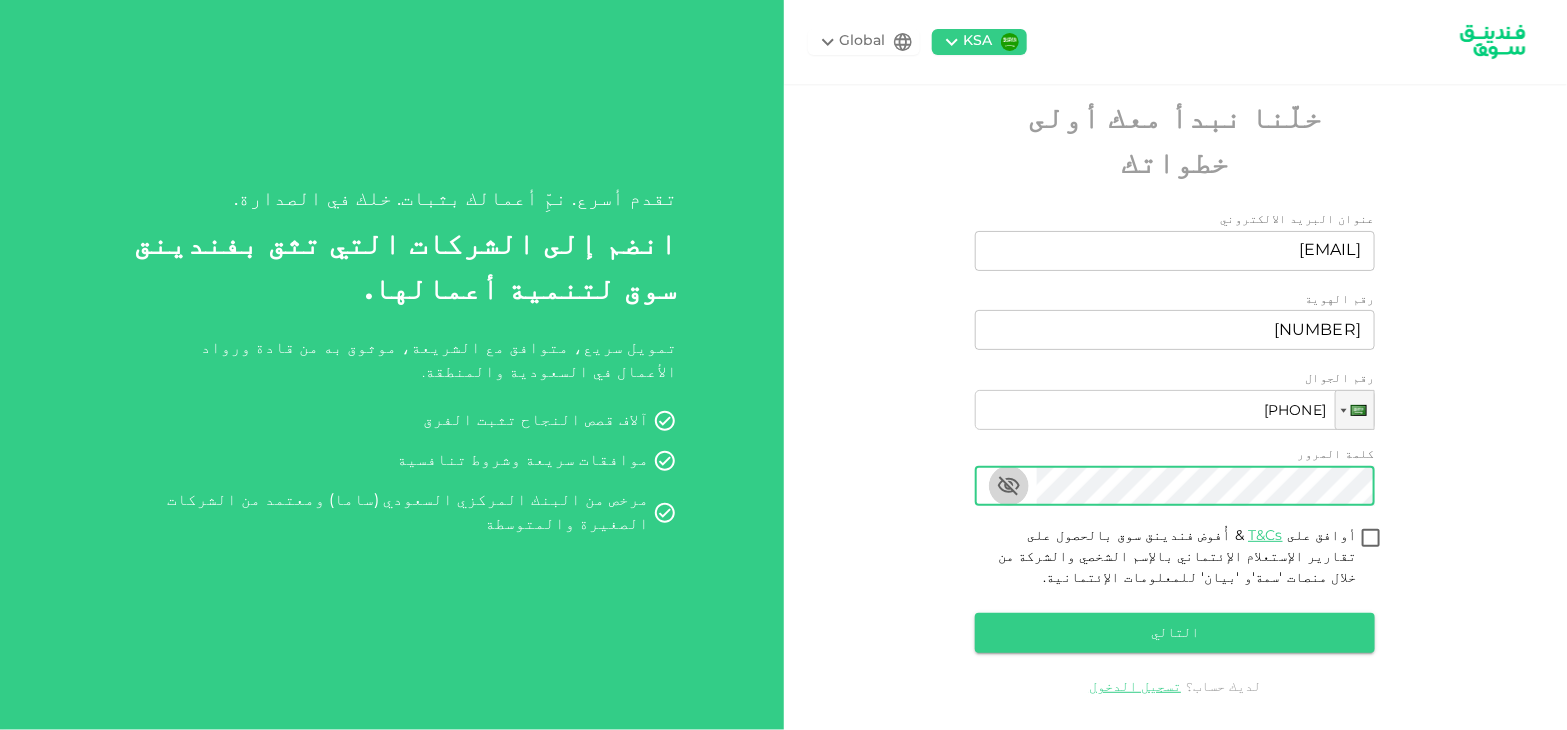 click 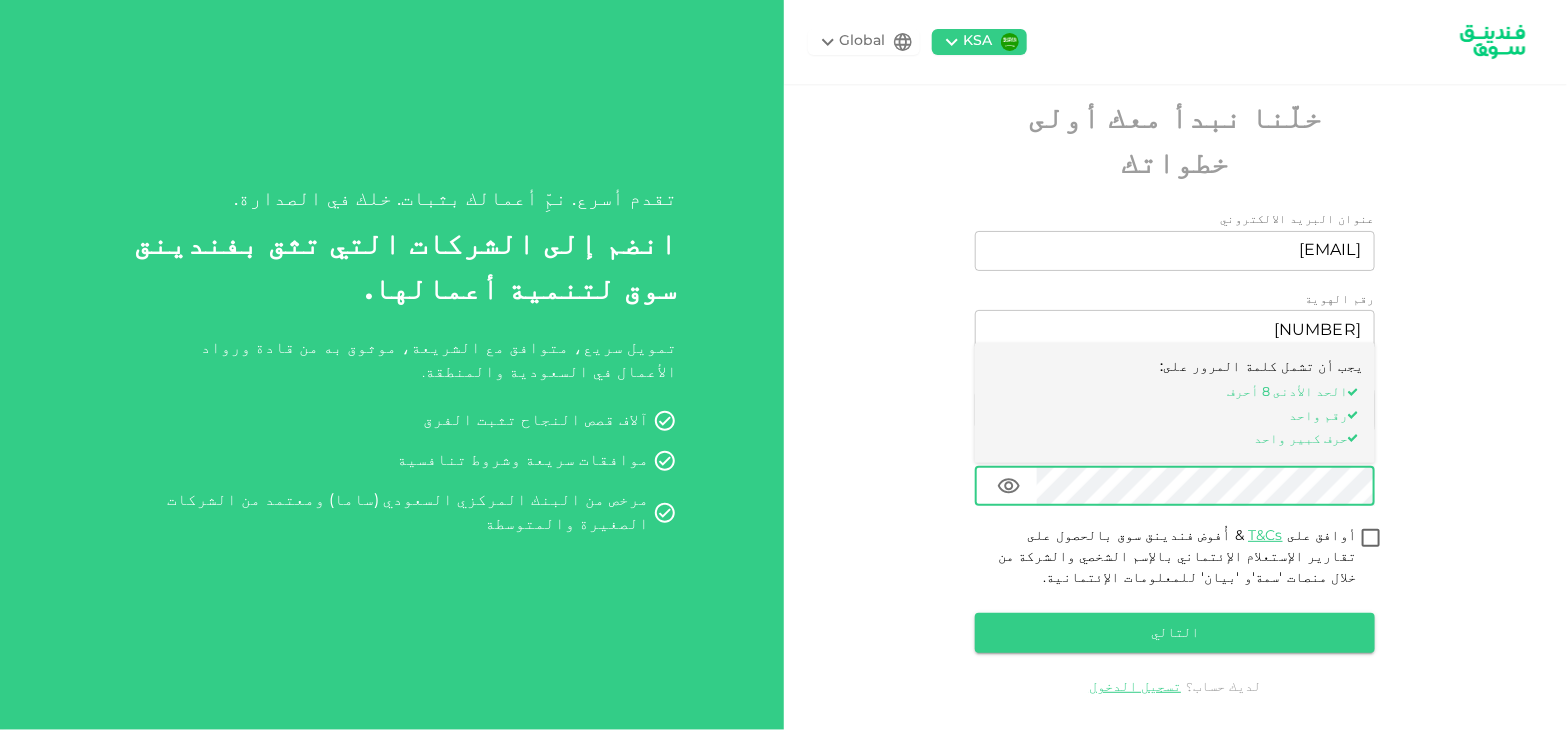 click on "أوافق على   T&Cs   & أُفوض فندينق سوق بالحصول على تقارير الإستعلام الإئتماني بالإسم الشخصي والشركة من خلال منصات 'سمة'و 'بيان' للمعلومات الإئتمانية." at bounding box center [1371, 539] 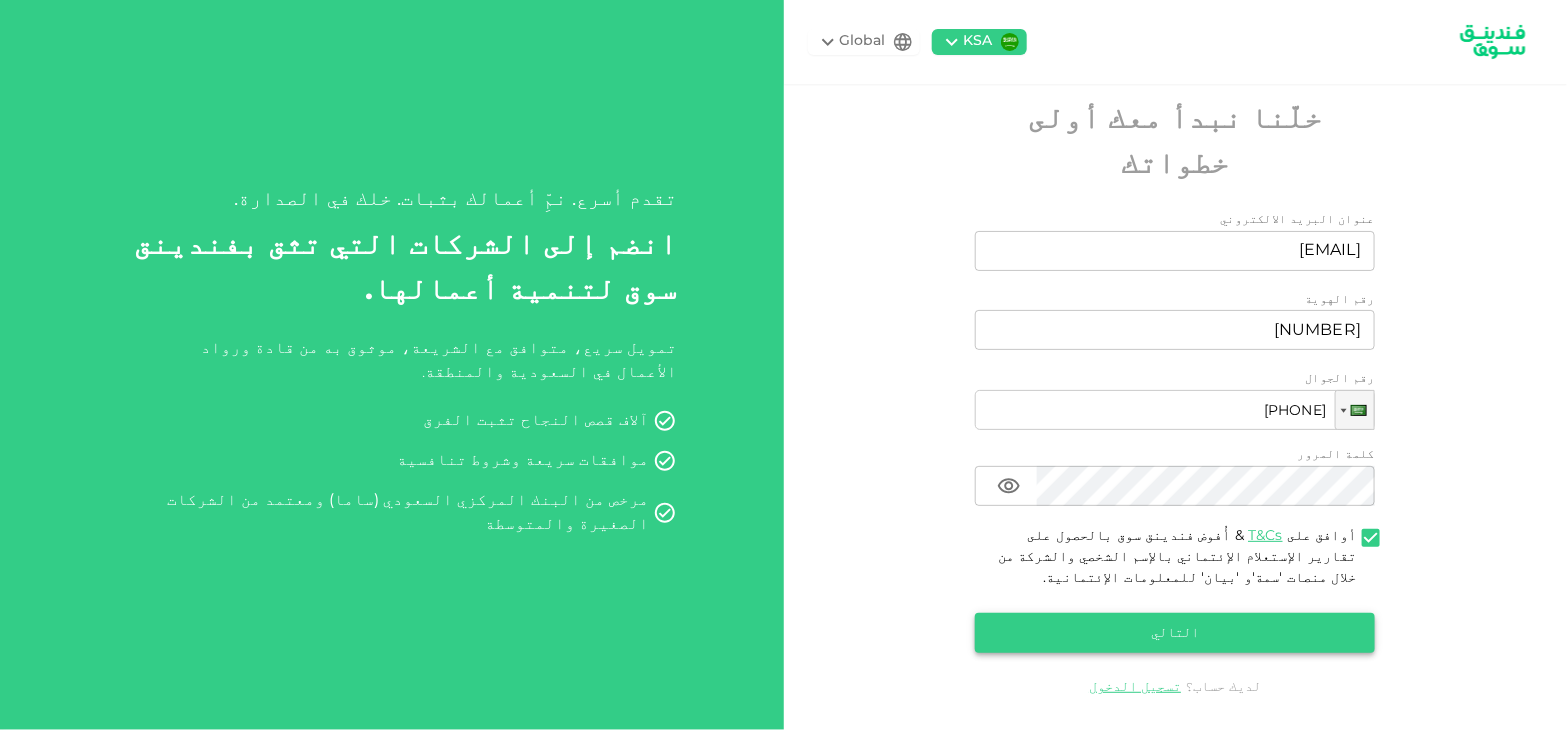 click on "التالي" at bounding box center [1175, 633] 